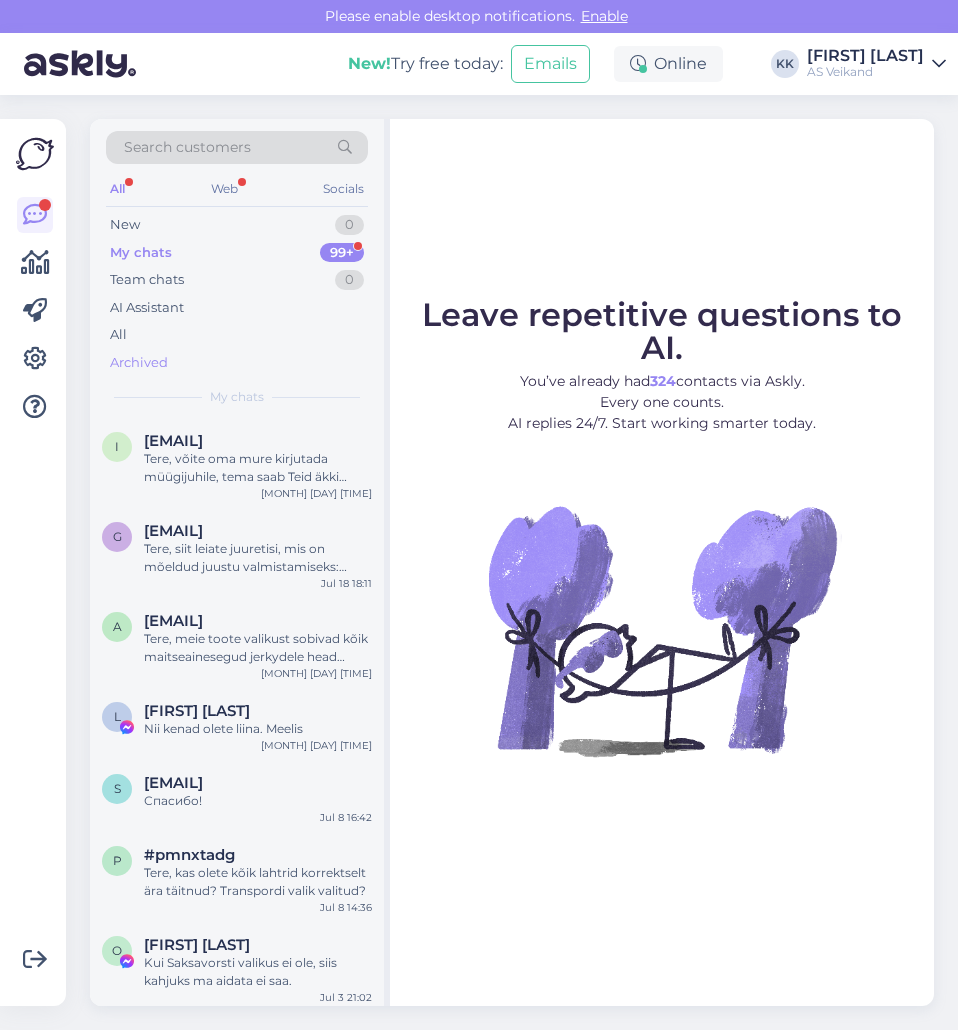 scroll, scrollTop: 0, scrollLeft: 0, axis: both 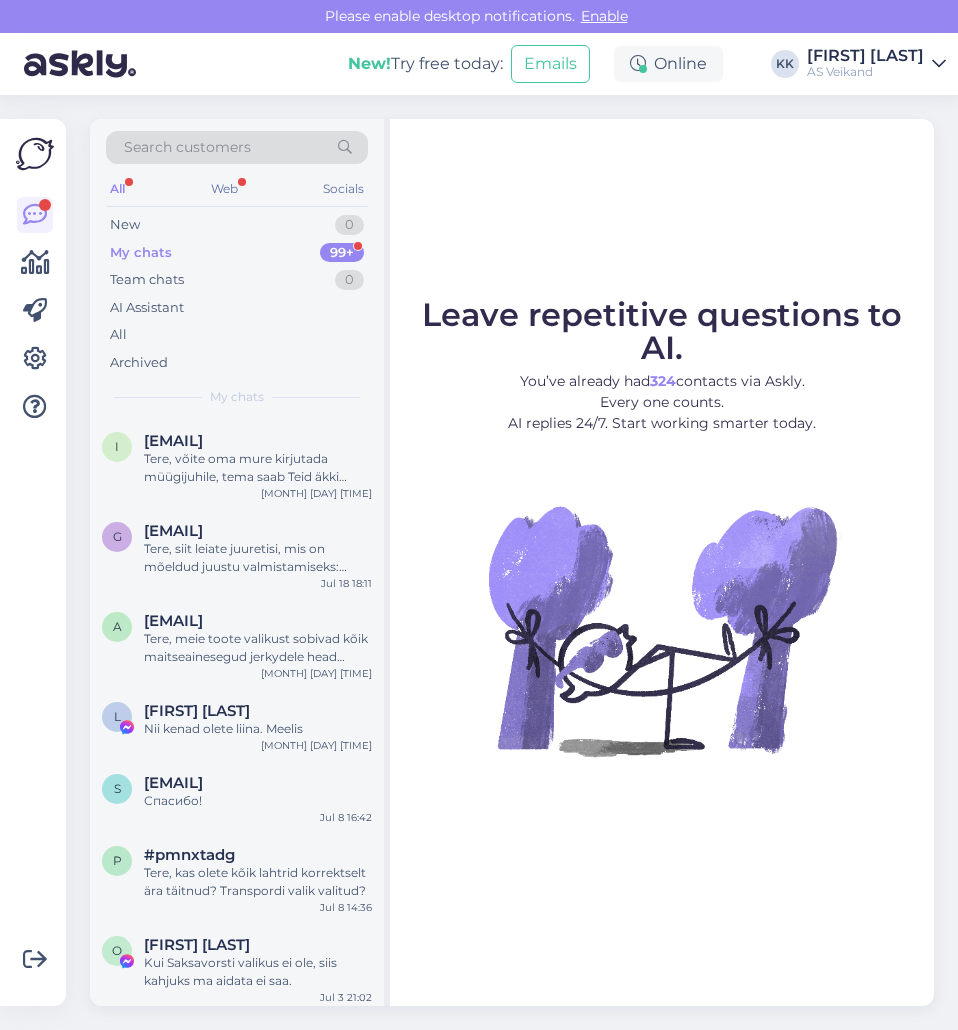 click on "My chats 99+" at bounding box center (237, 253) 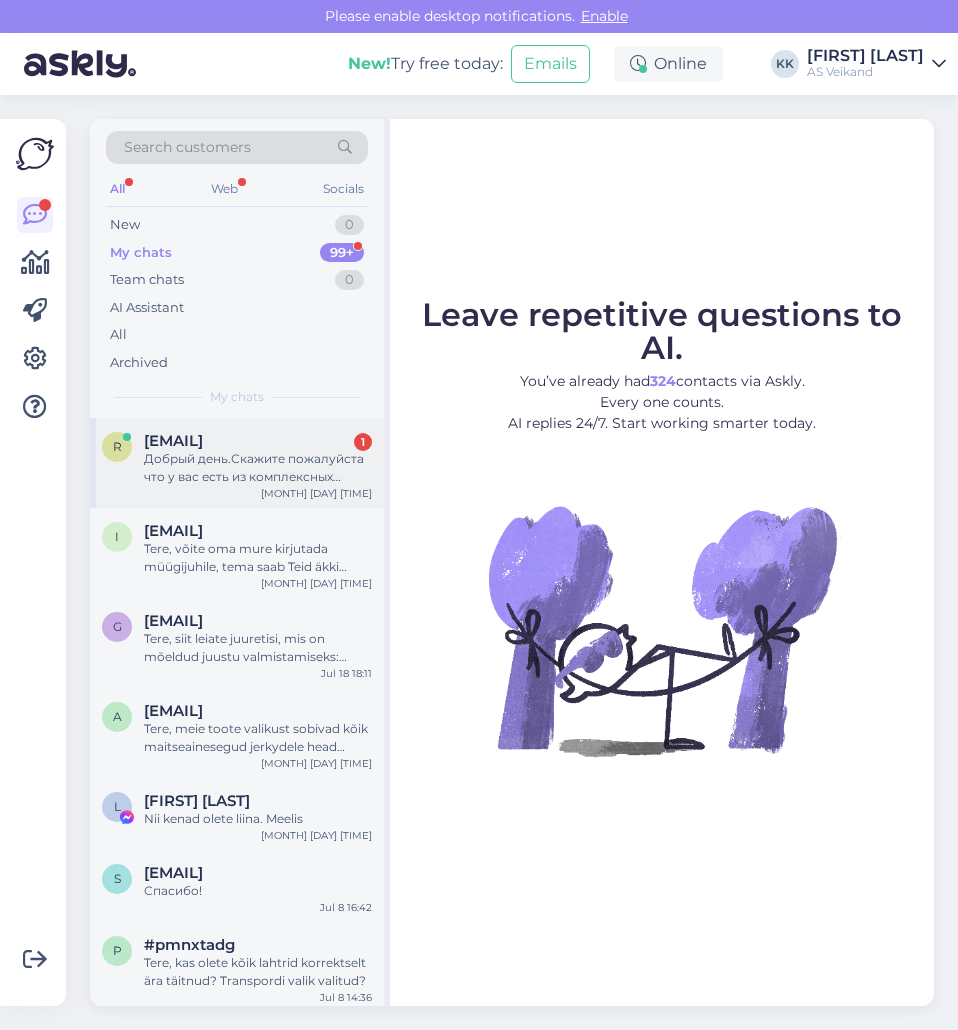 click on "[EMAIL]" at bounding box center (173, 441) 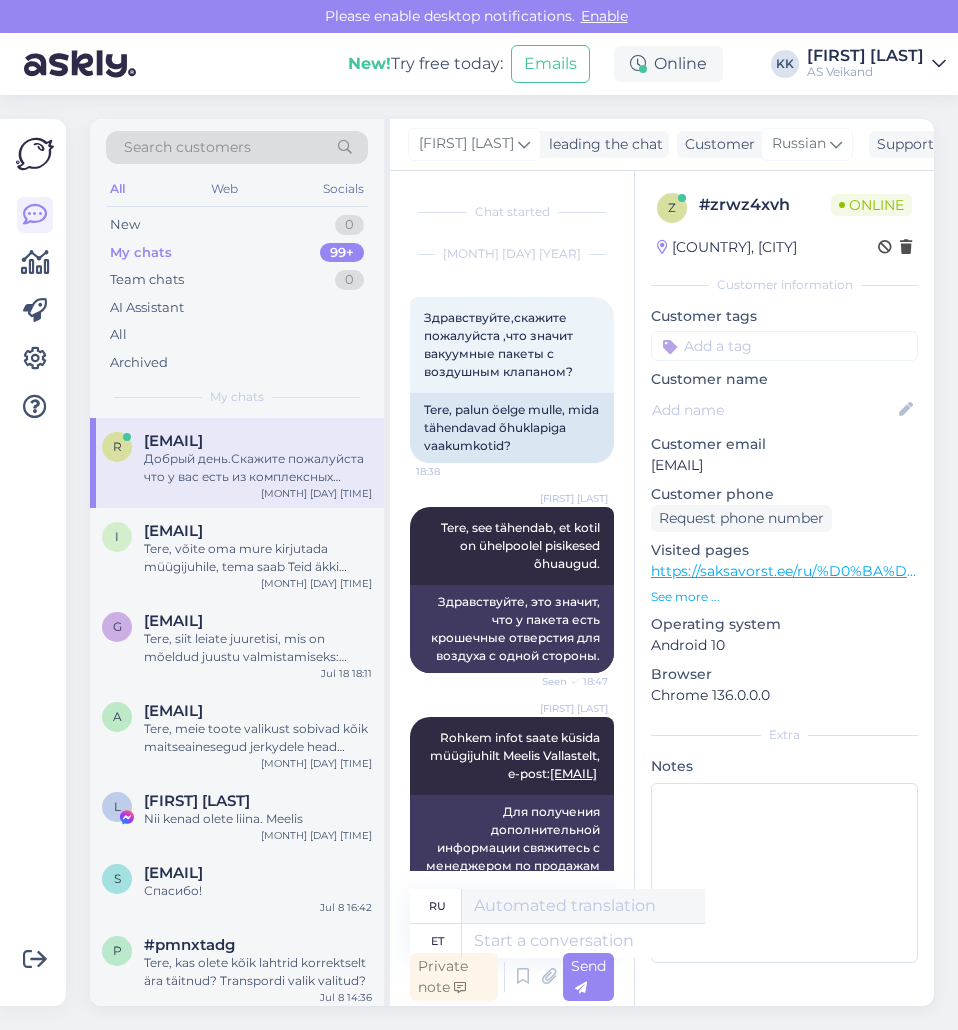 scroll, scrollTop: 2044, scrollLeft: 0, axis: vertical 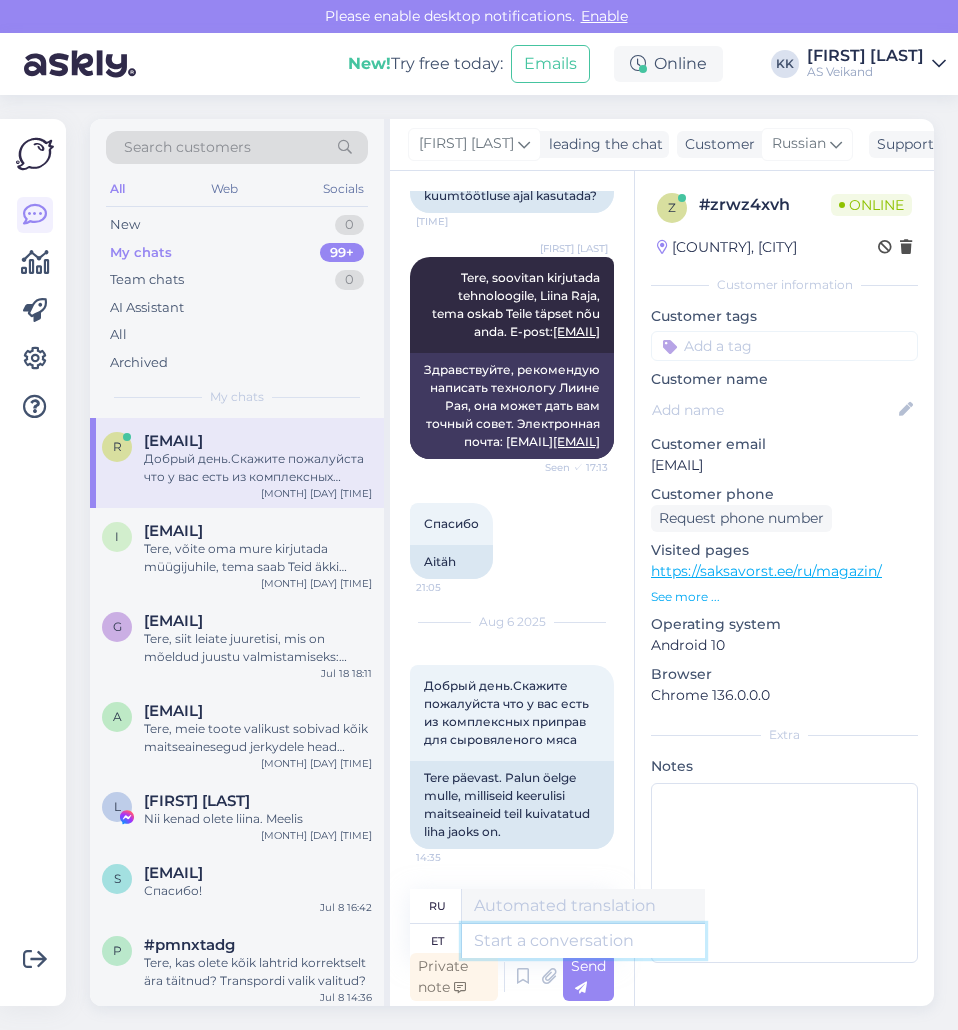 click at bounding box center [583, 941] 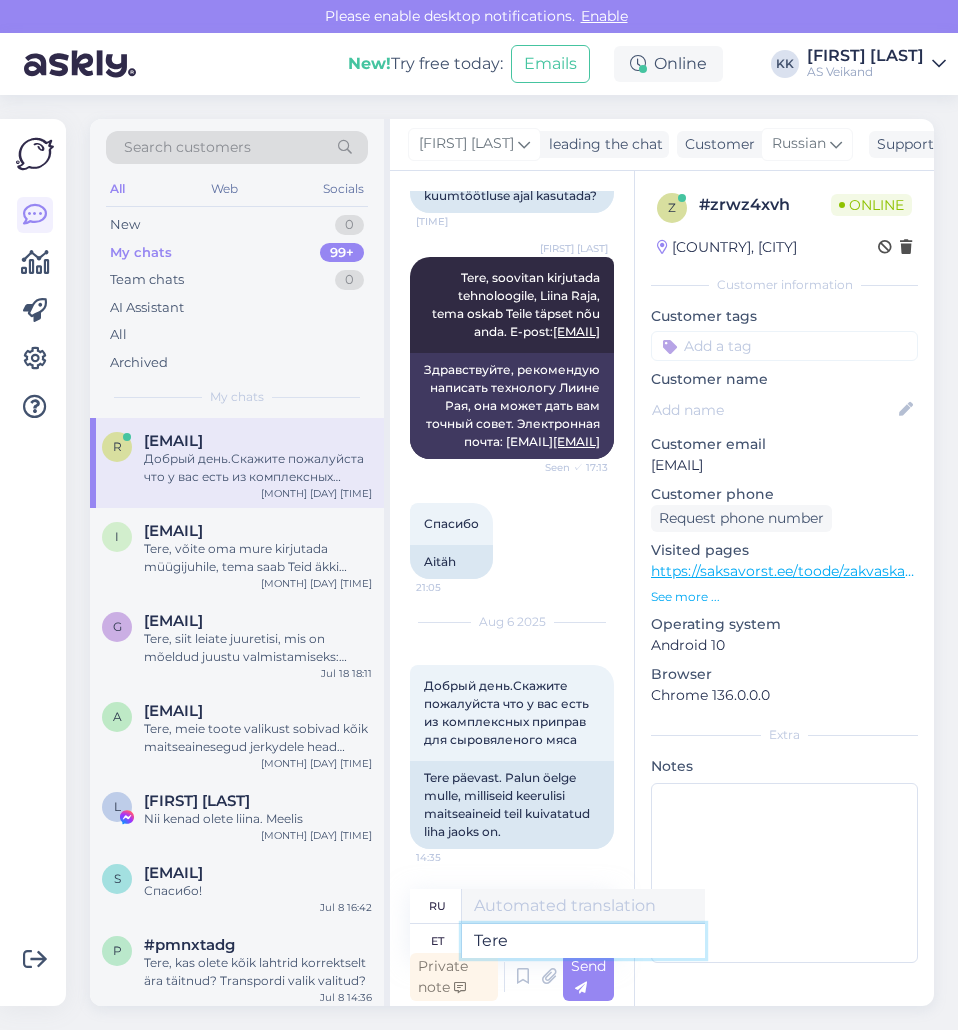 type on "Tere," 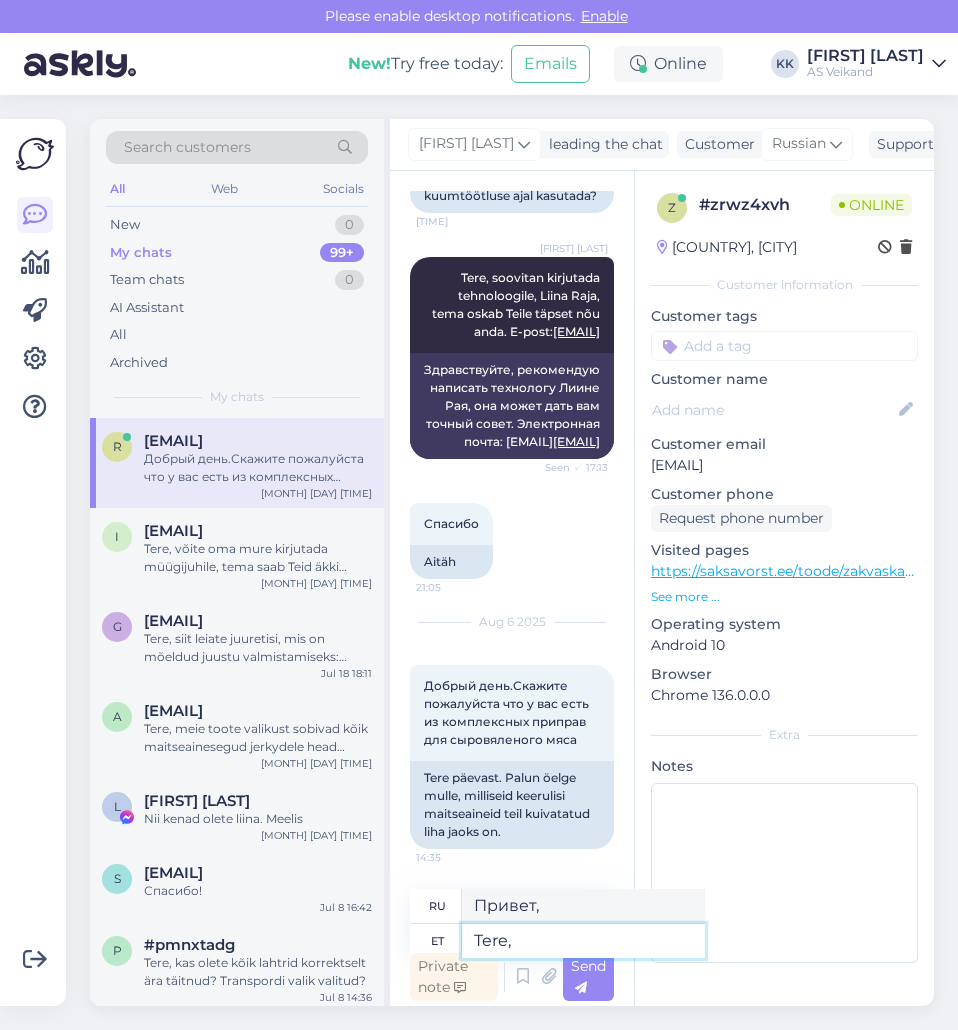 type on "Привет," 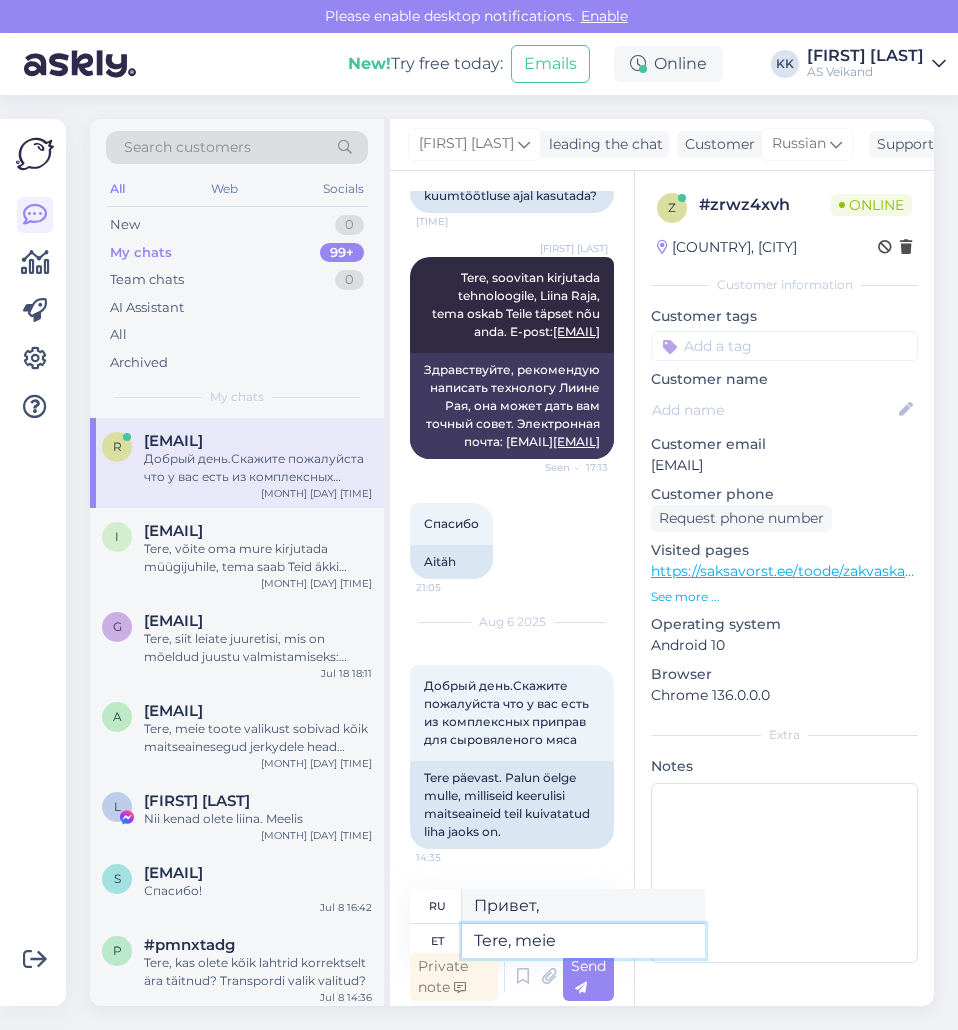 type on "Tere, meie" 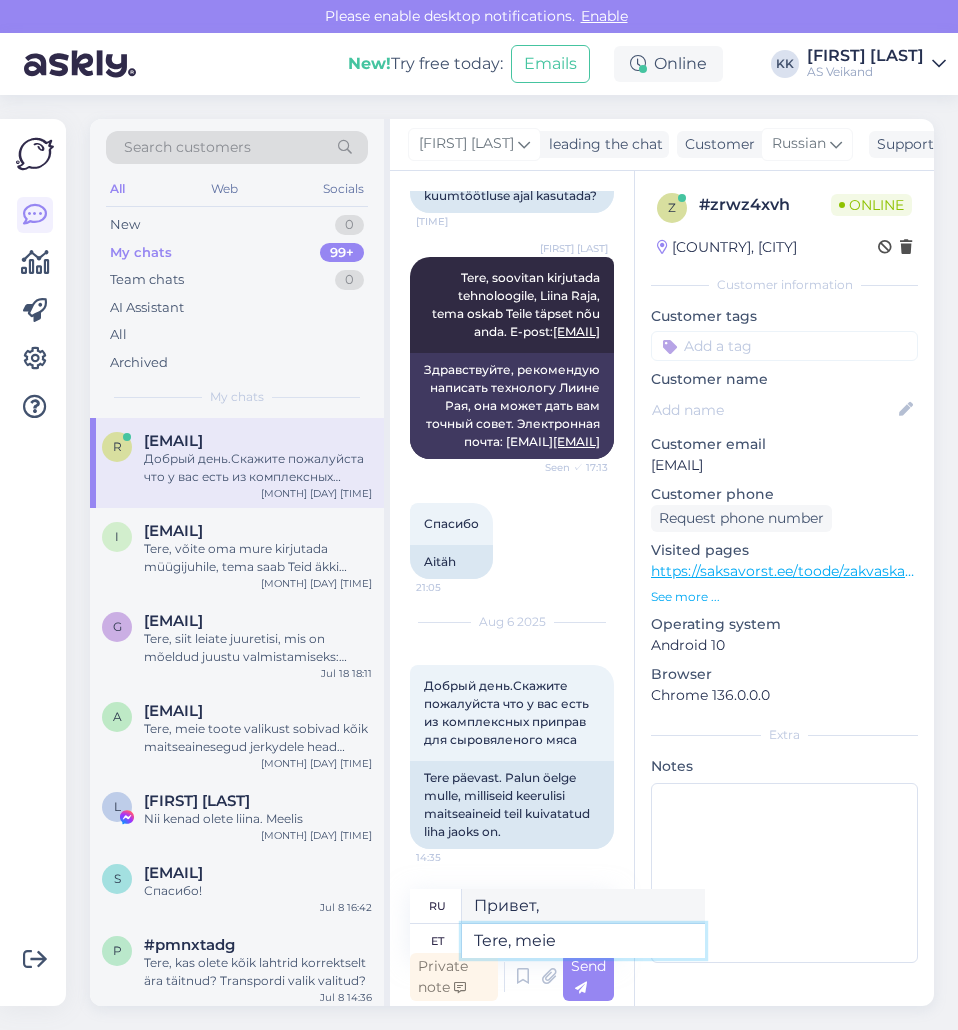 type on "Привет, мы" 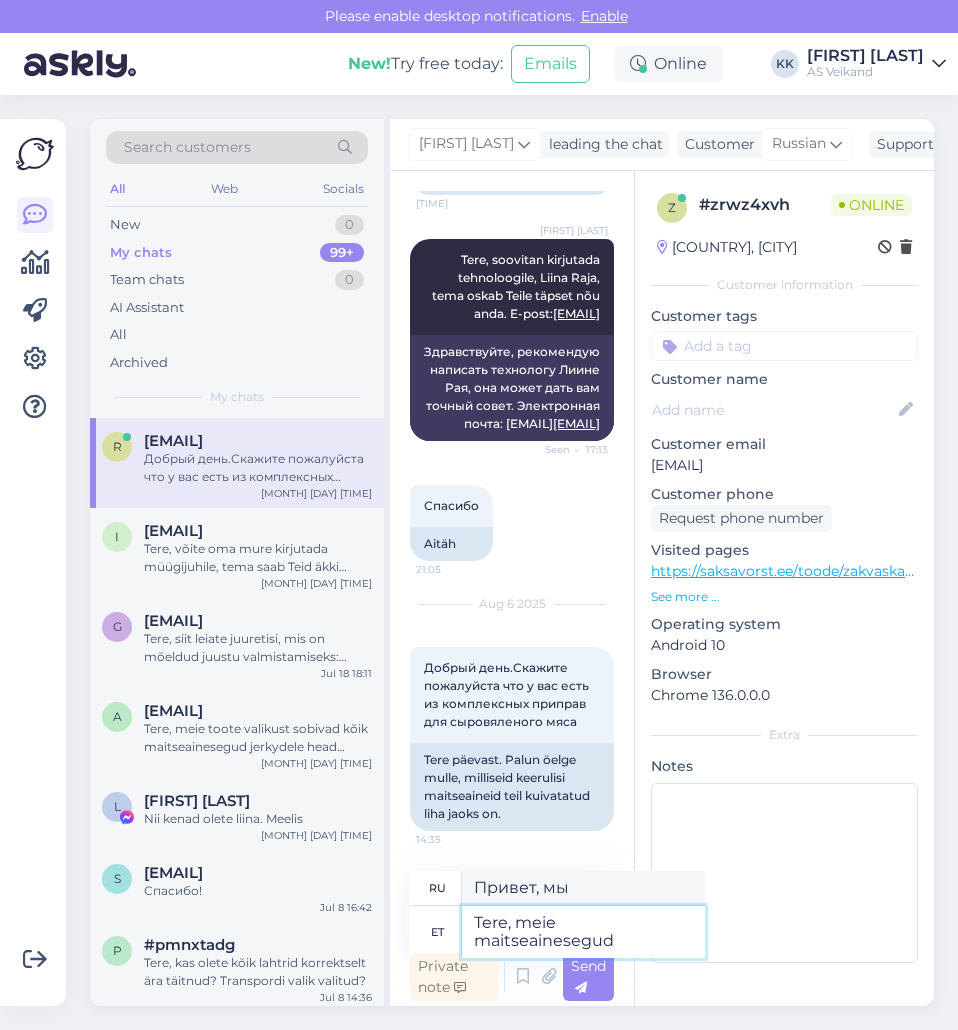 type on "Tere, meie maitseainesegud s" 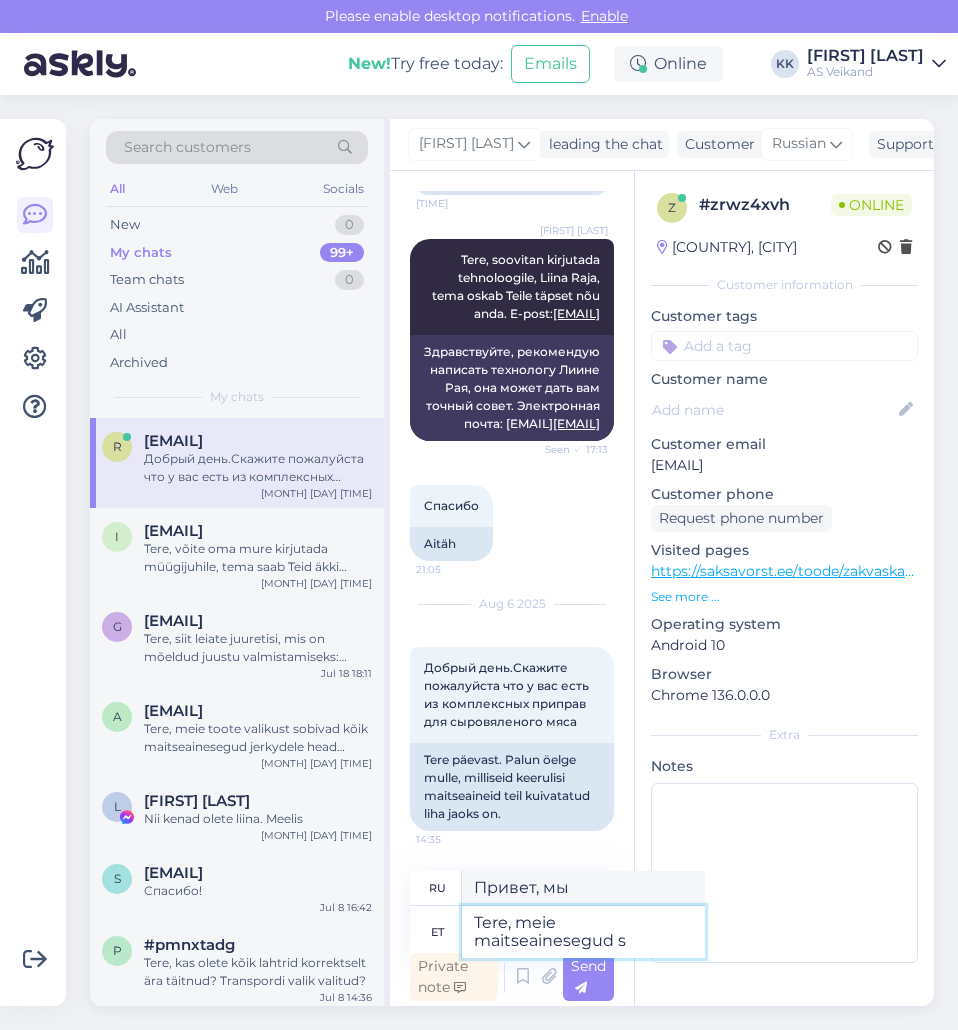 type on "Здравствуйте, наши смеси специй" 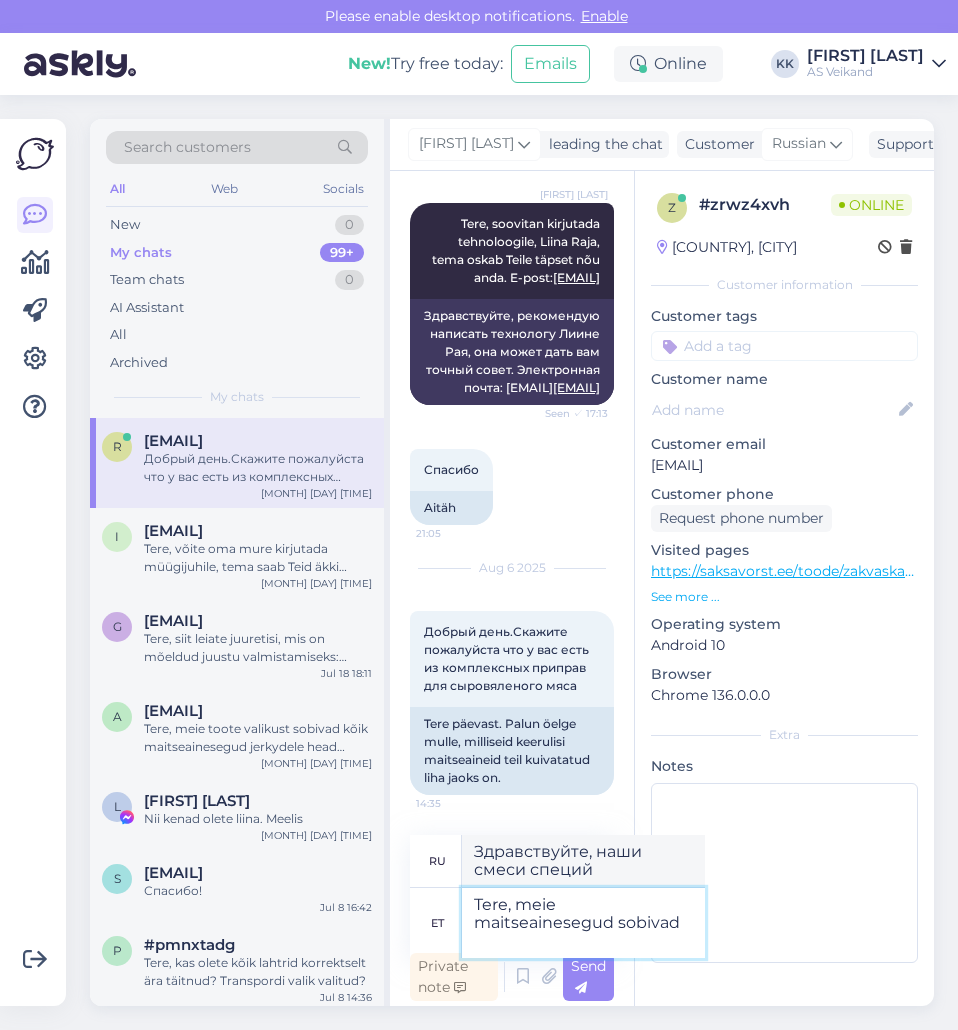 type on "Tere, meie maitseainesegud sobivad s" 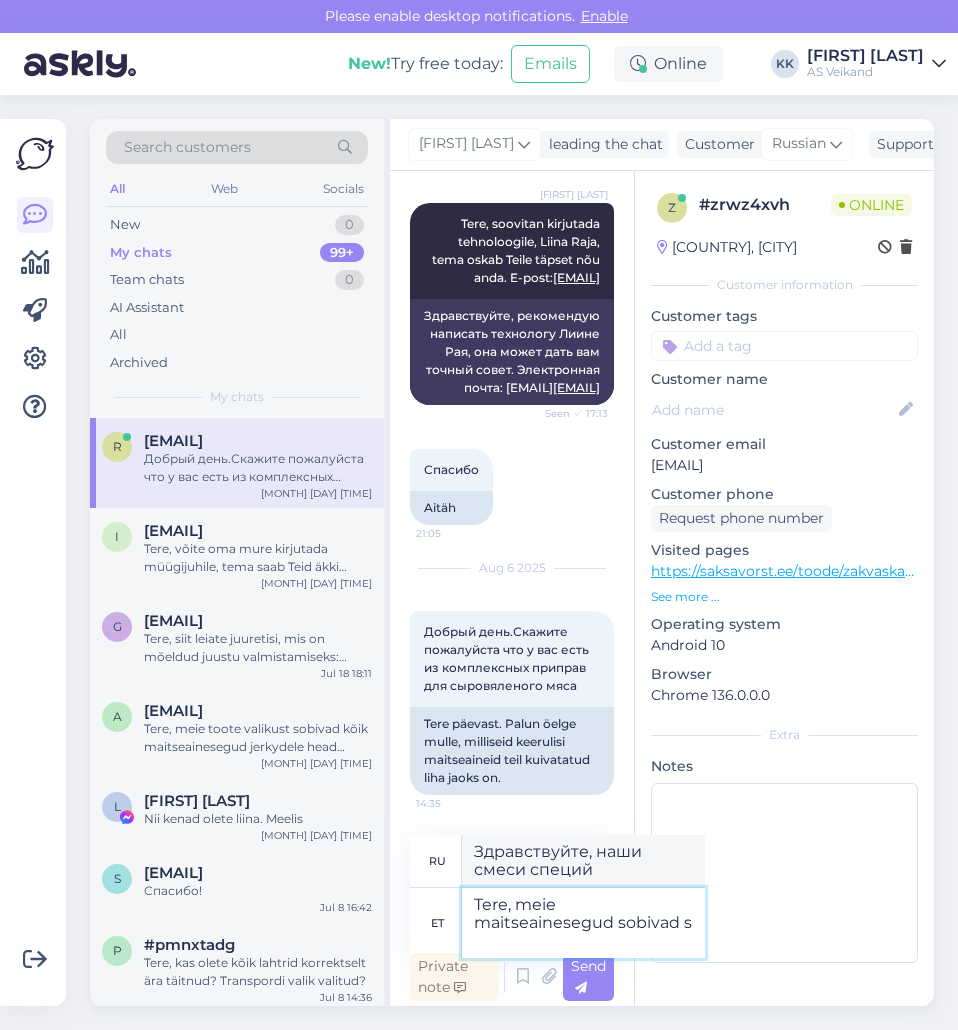 type on "Здравствуйте, наши смеси специй подходят" 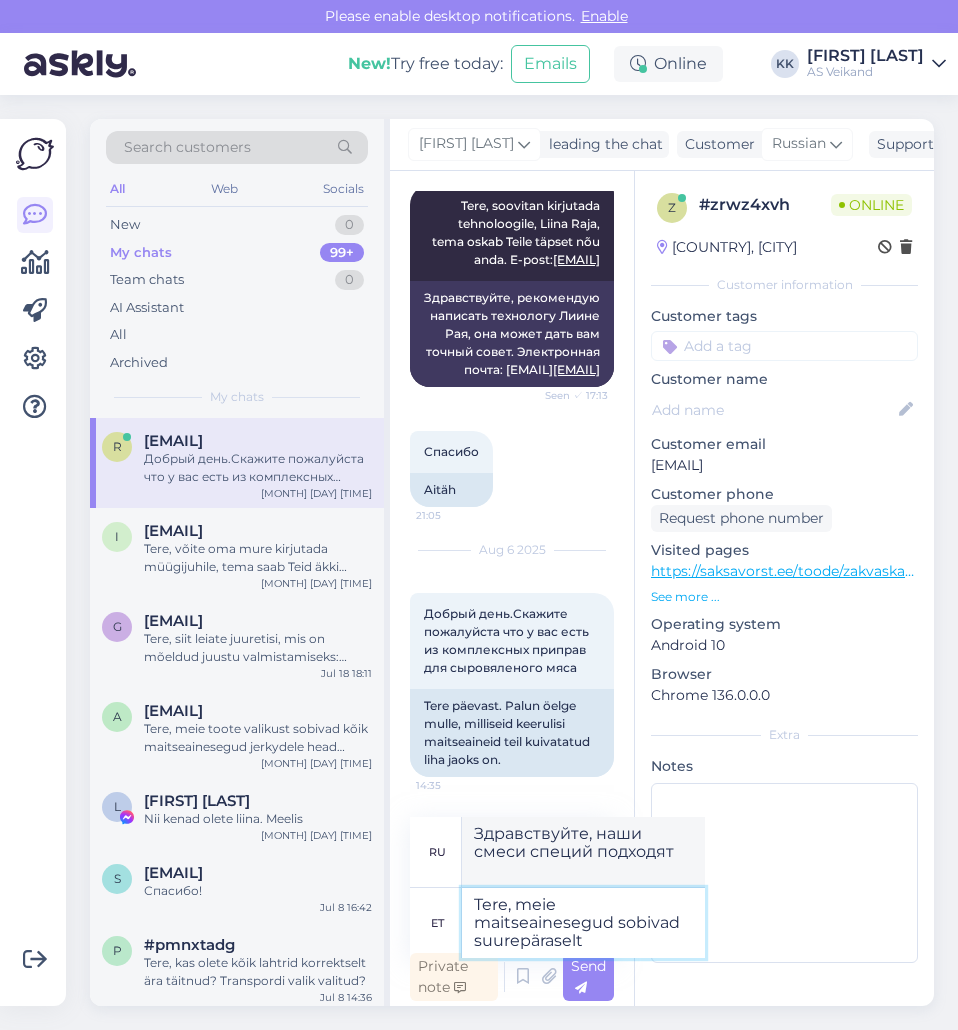 type on "Tere, meie maitseainesegud sobivad suurepäraselt" 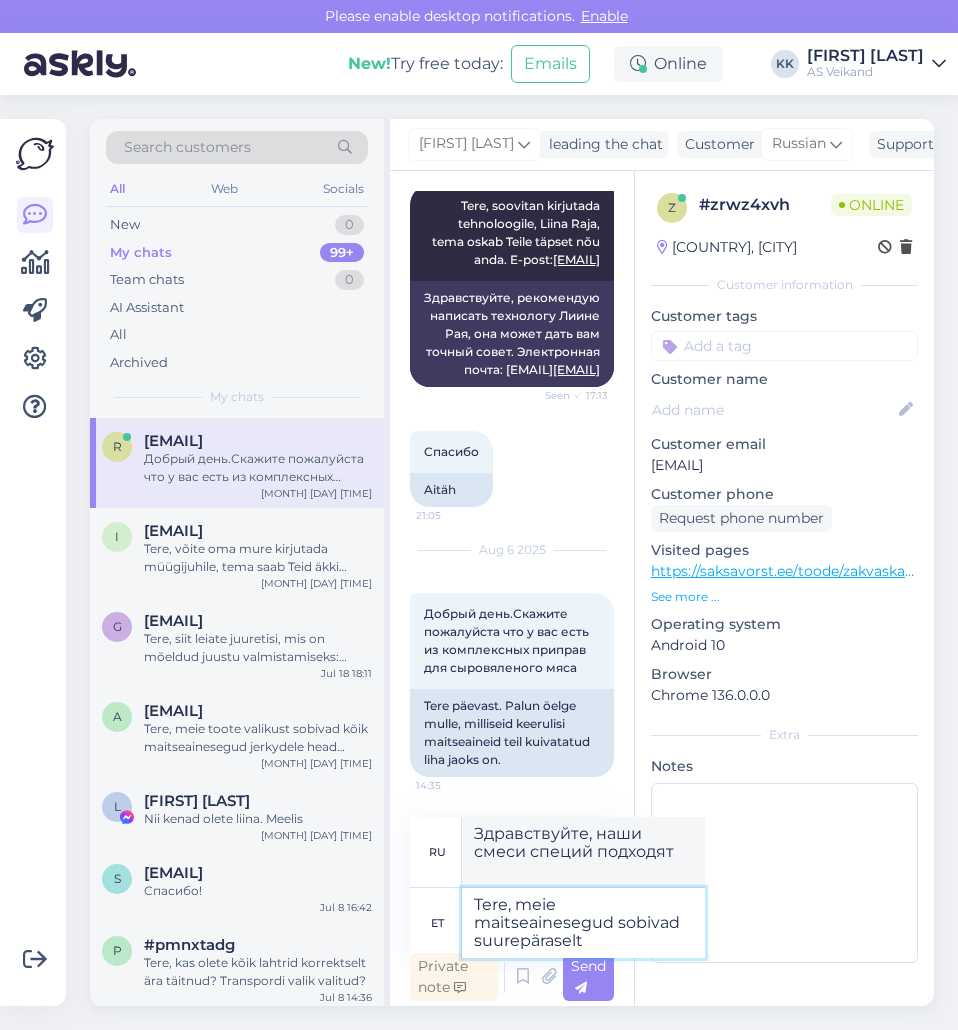 type on "Здравствуйте, наши смеси специй идеальны." 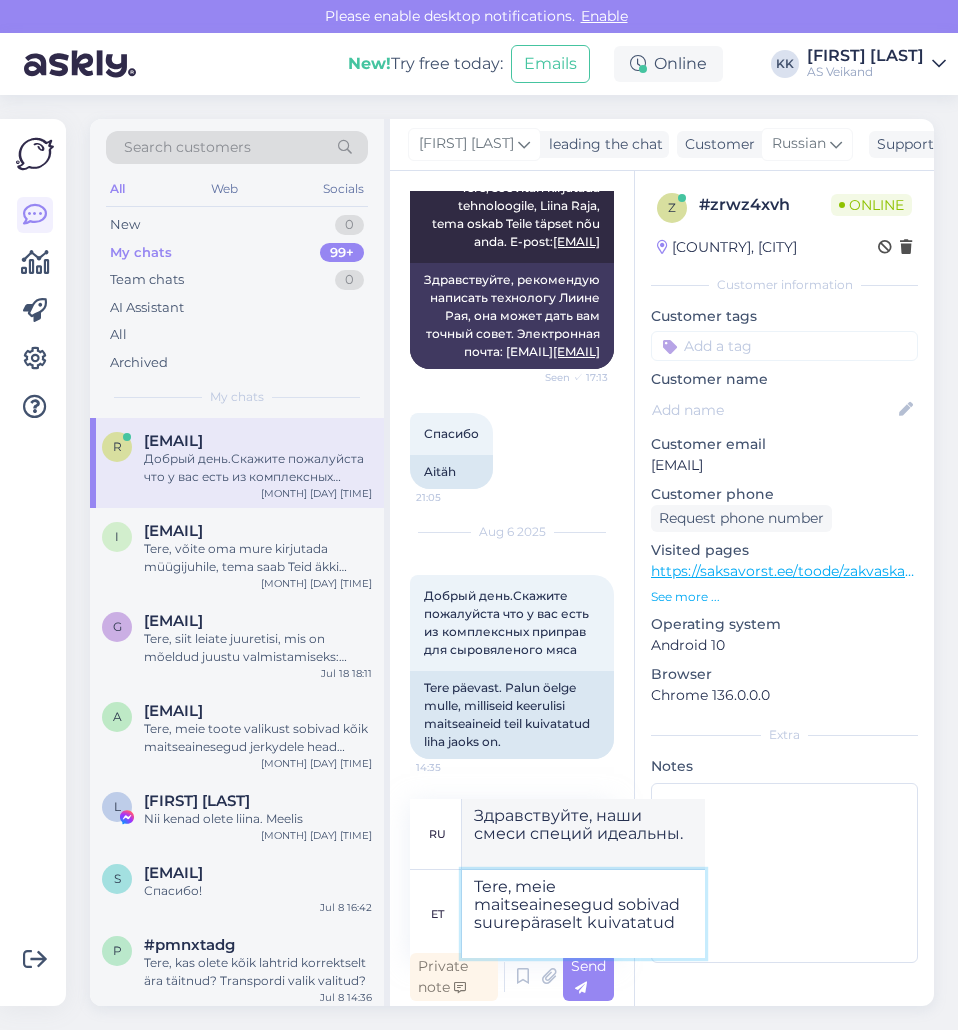type on "Tere, meie maitseainesegud sobivad suurepäraselt kuivatatud" 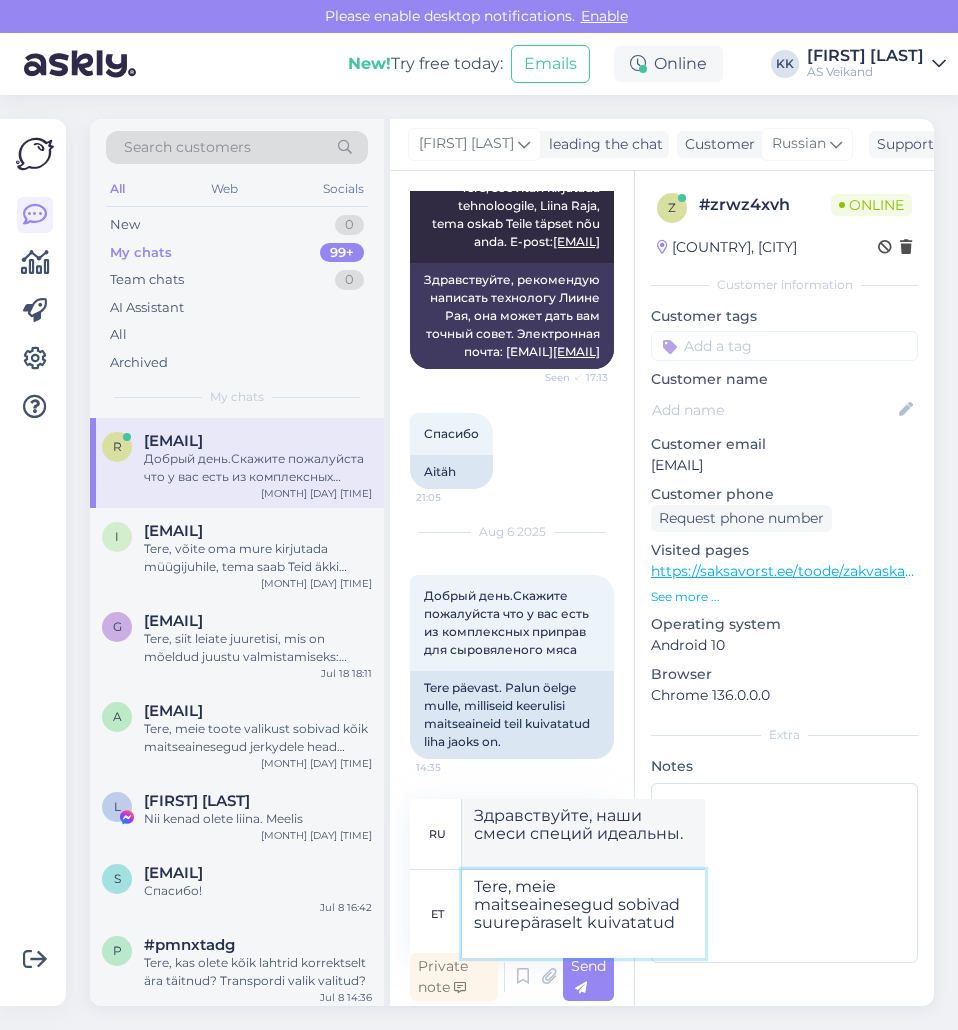 type on "Здравствуйте, наши смеси специй идеально подходят для сушеных" 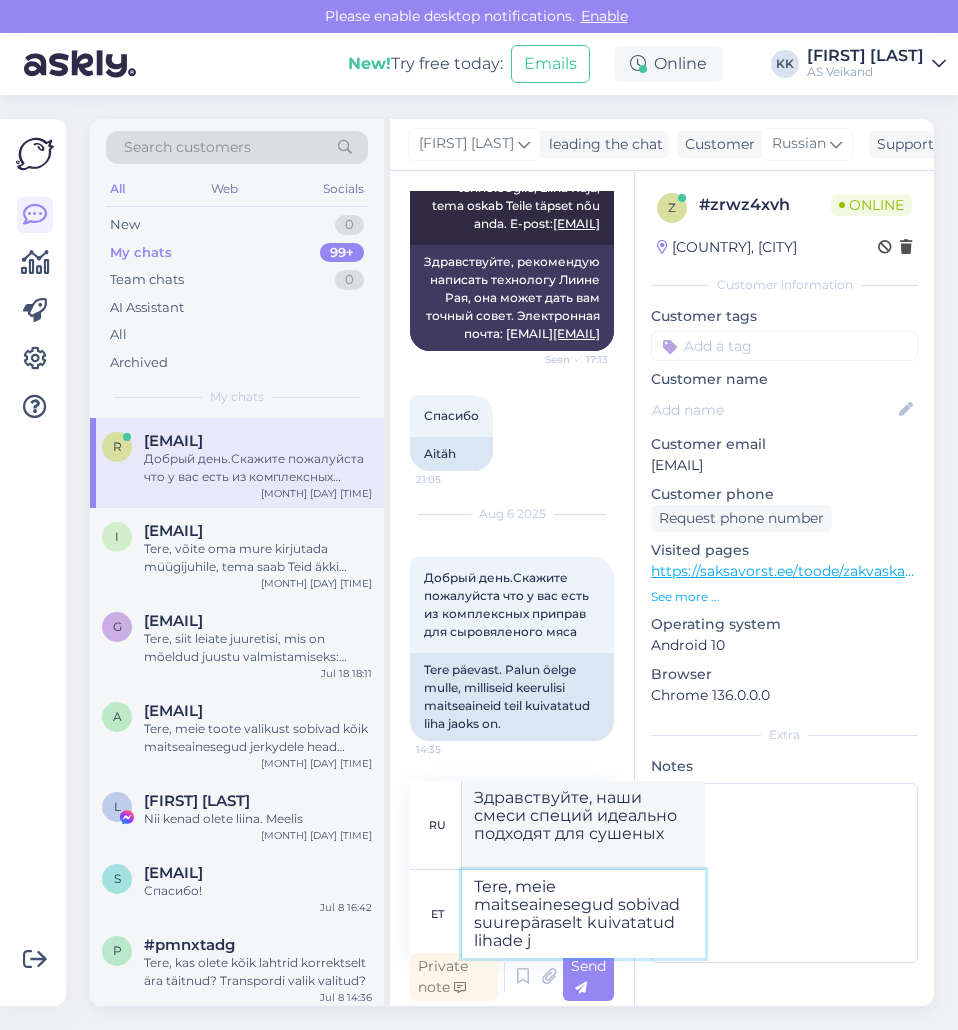 type on "Tere, meie maitseainesegud sobivad suurepäraselt kuivatatud lihade ja" 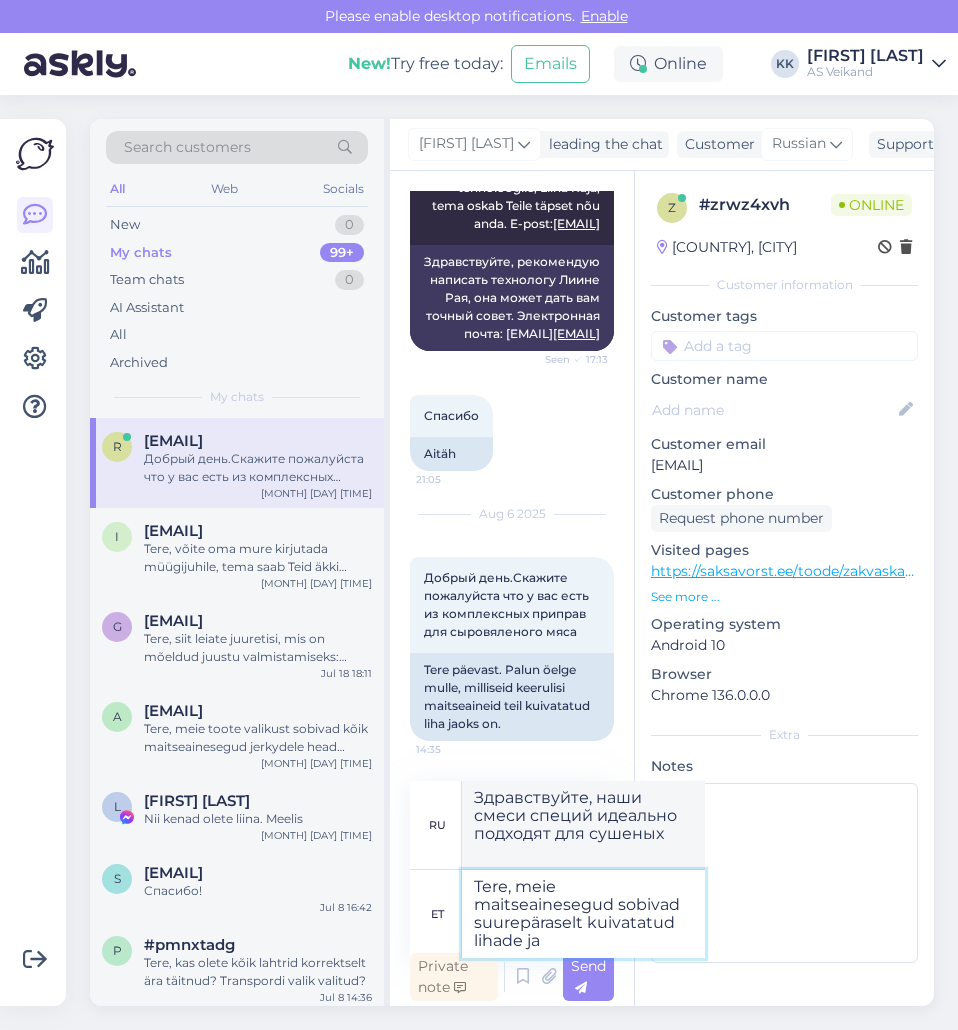 type on "Здравствуйте, наши смеси приправ идеально подходят для вяленого мяса." 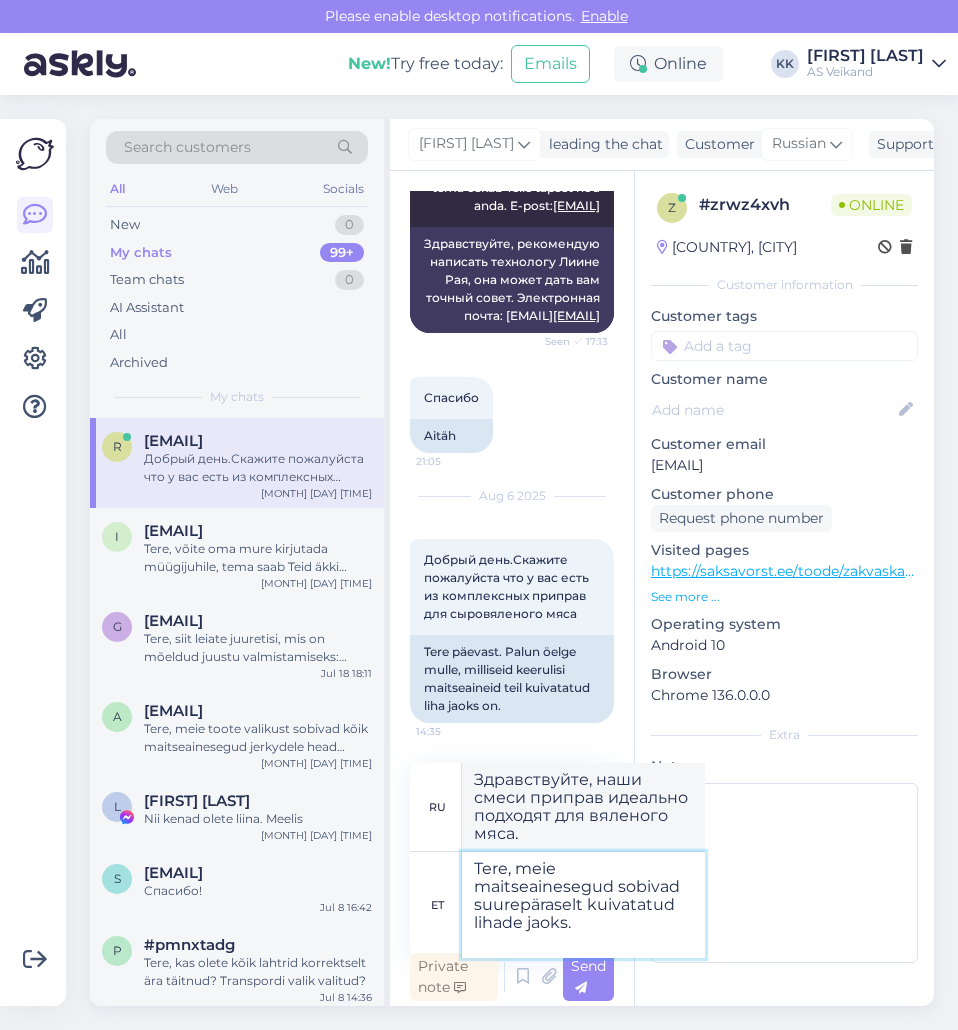 click on "Tere, meie maitseainesegud sobivad suurepäraselt kuivatatud lihade jaoks." at bounding box center [583, 905] 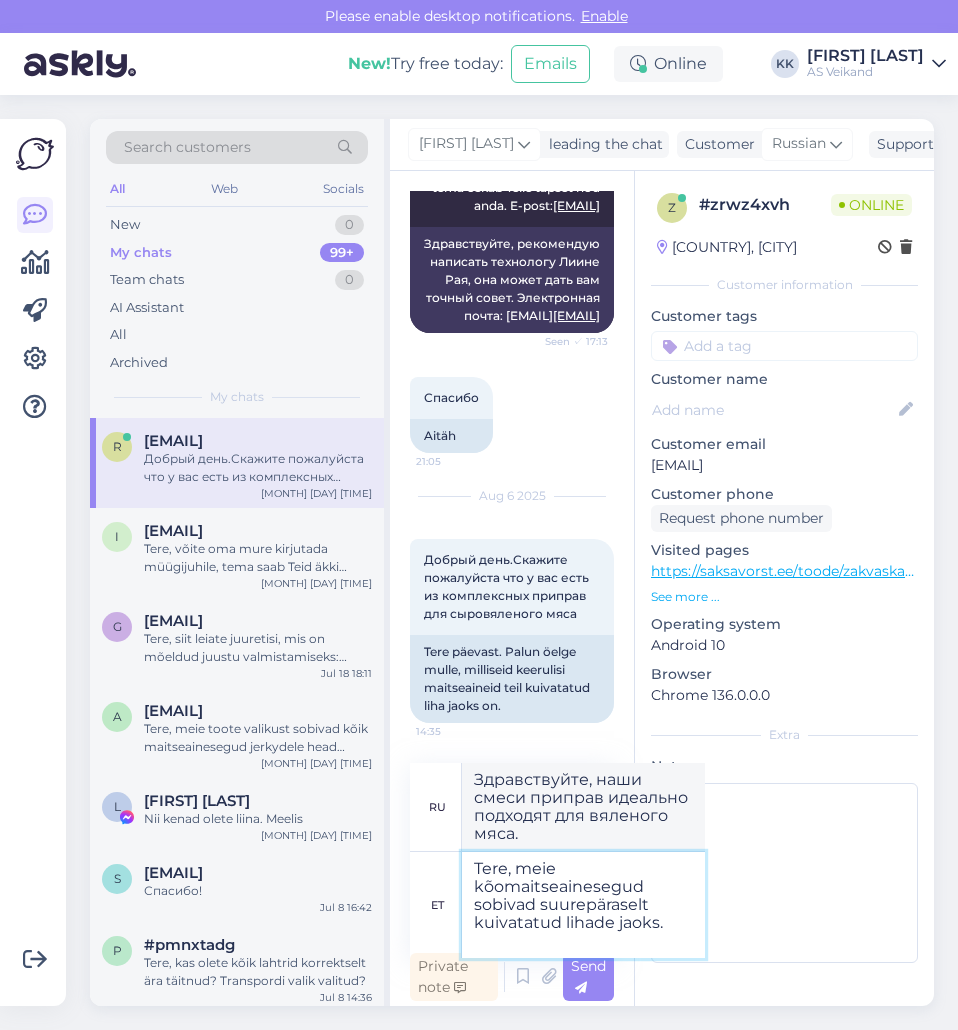 type on "Tere, meie kõmaitseainesegud sobivad suurepäraselt kuivatatud lihade jaoks." 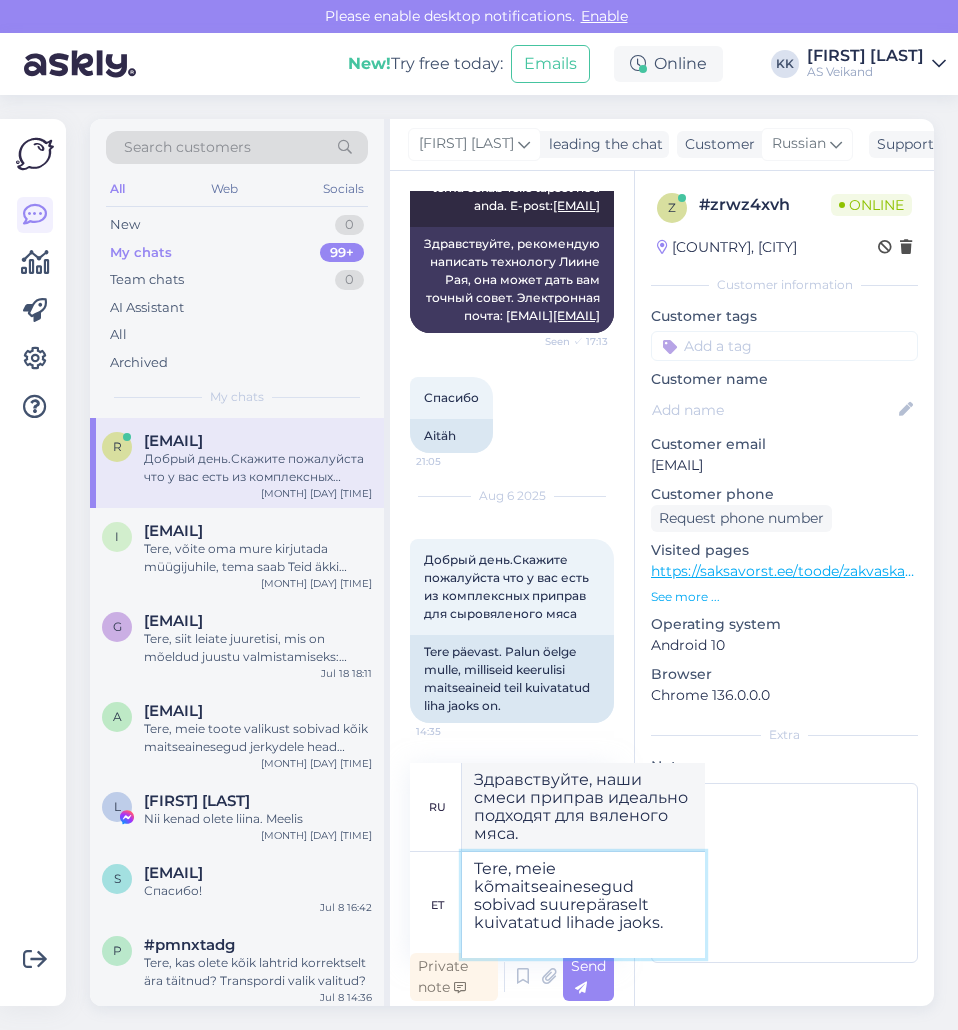 type on "Здравствуйте, наши смеси приправ для мяса идеально подходят для вяленого мяса." 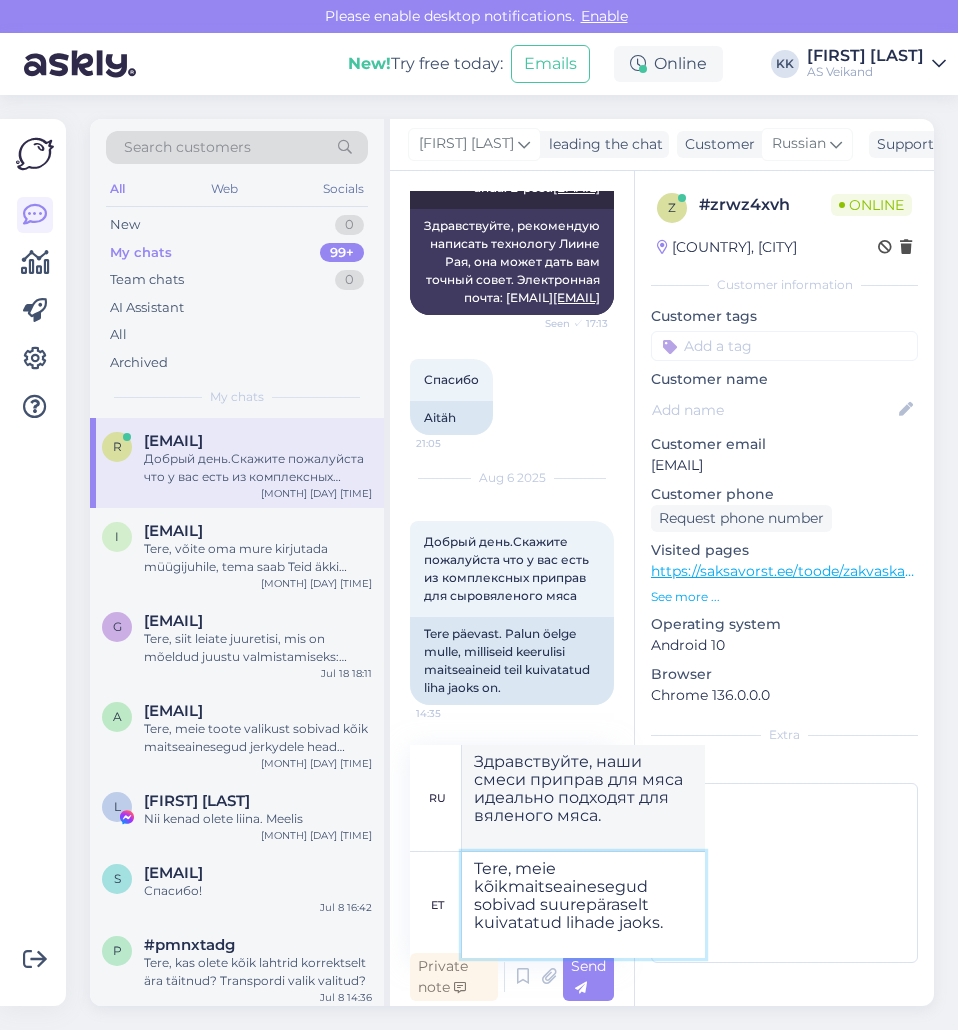 type on "Tere, meie kõik maitseainesegud sobivad suurepäraselt kuivatatud lihade jaoks." 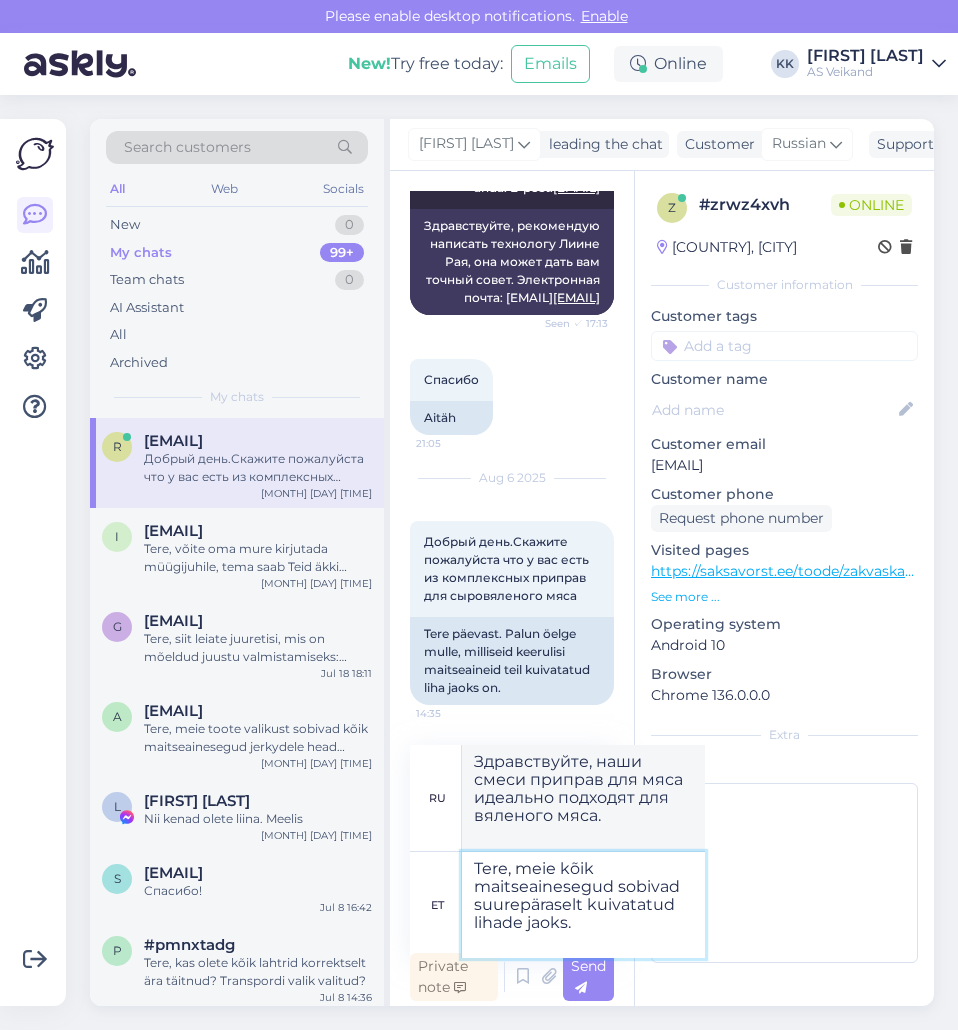 type on "Здравствуйте, все наши смеси приправ идеально подходят для вяленого мяса." 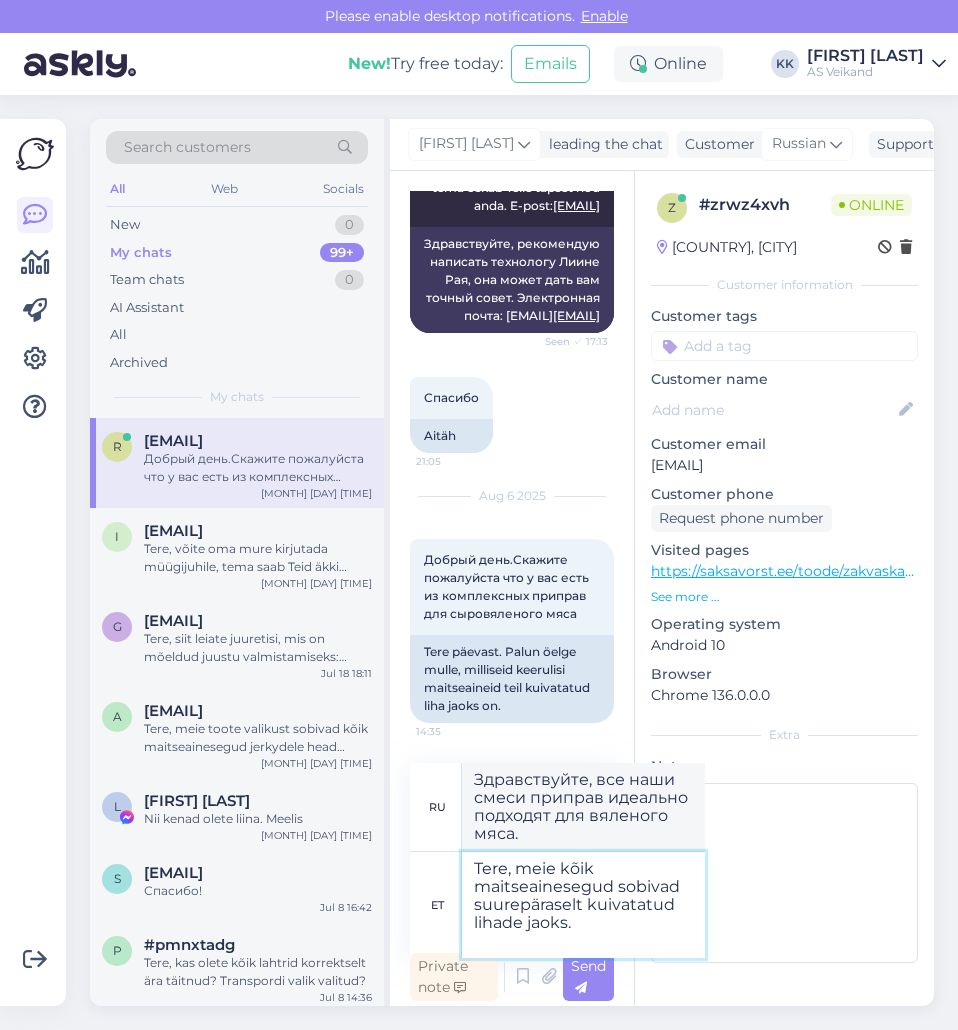 click on "Tere, meie kõik maitseainesegud sobivad suurepäraselt kuivatatud lihade jaoks." at bounding box center (583, 905) 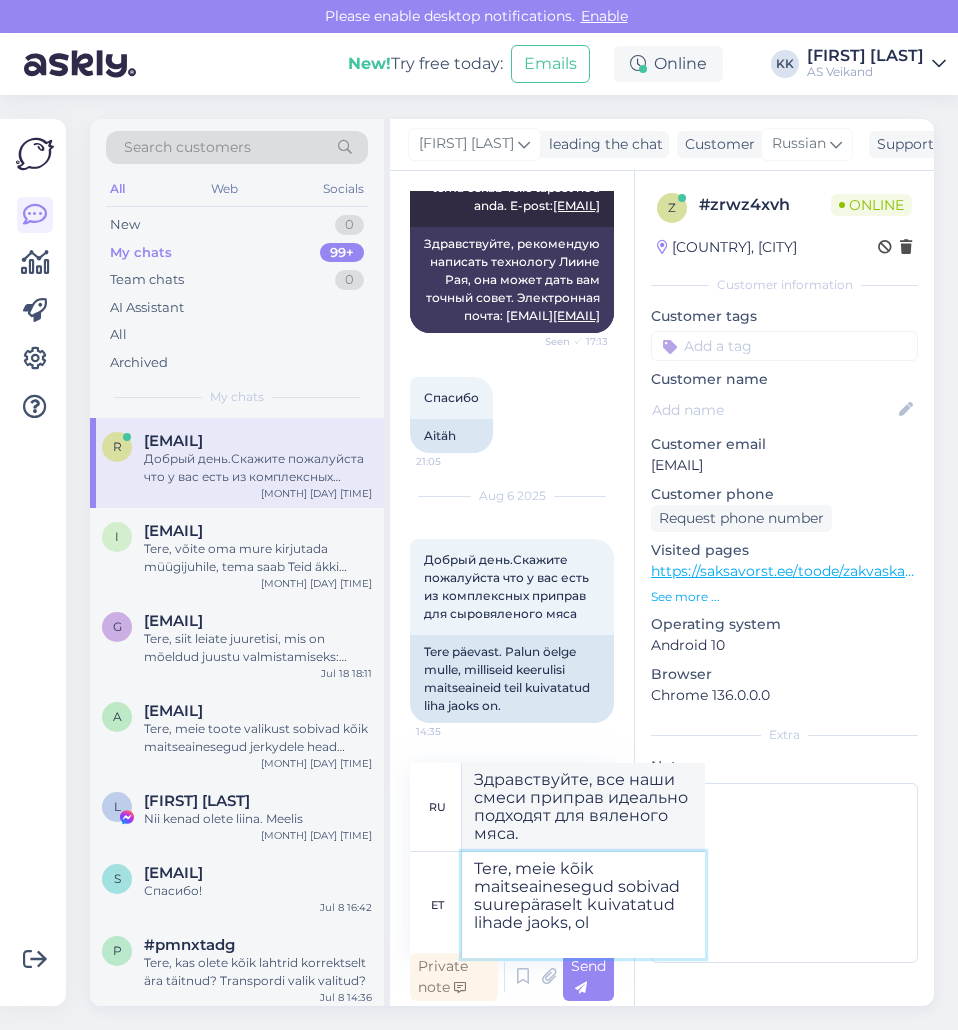 type on "Tere, meie kõik maitseainesegud sobivad suurepäraselt kuivatatud lihade jaoks, ole" 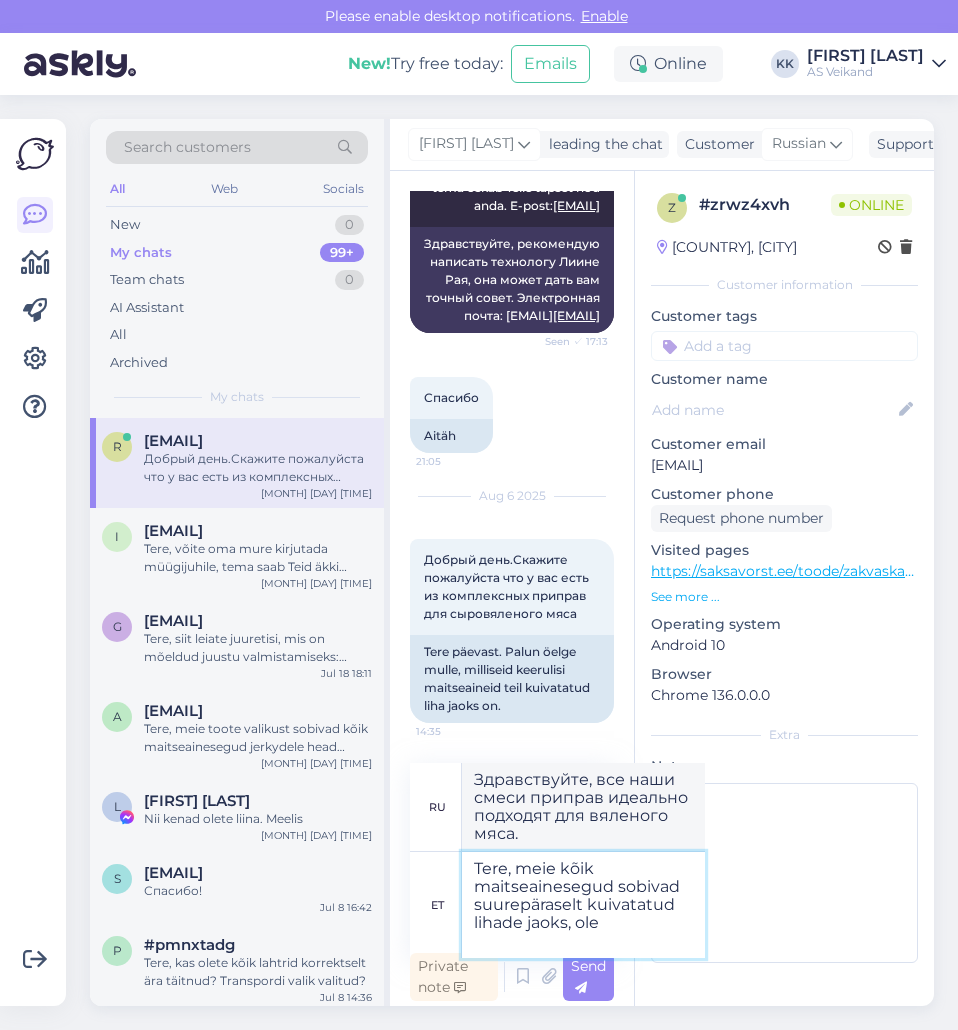 type on "Здравствуйте, все наши смеси приправ идеально подходят для вяленого мяса," 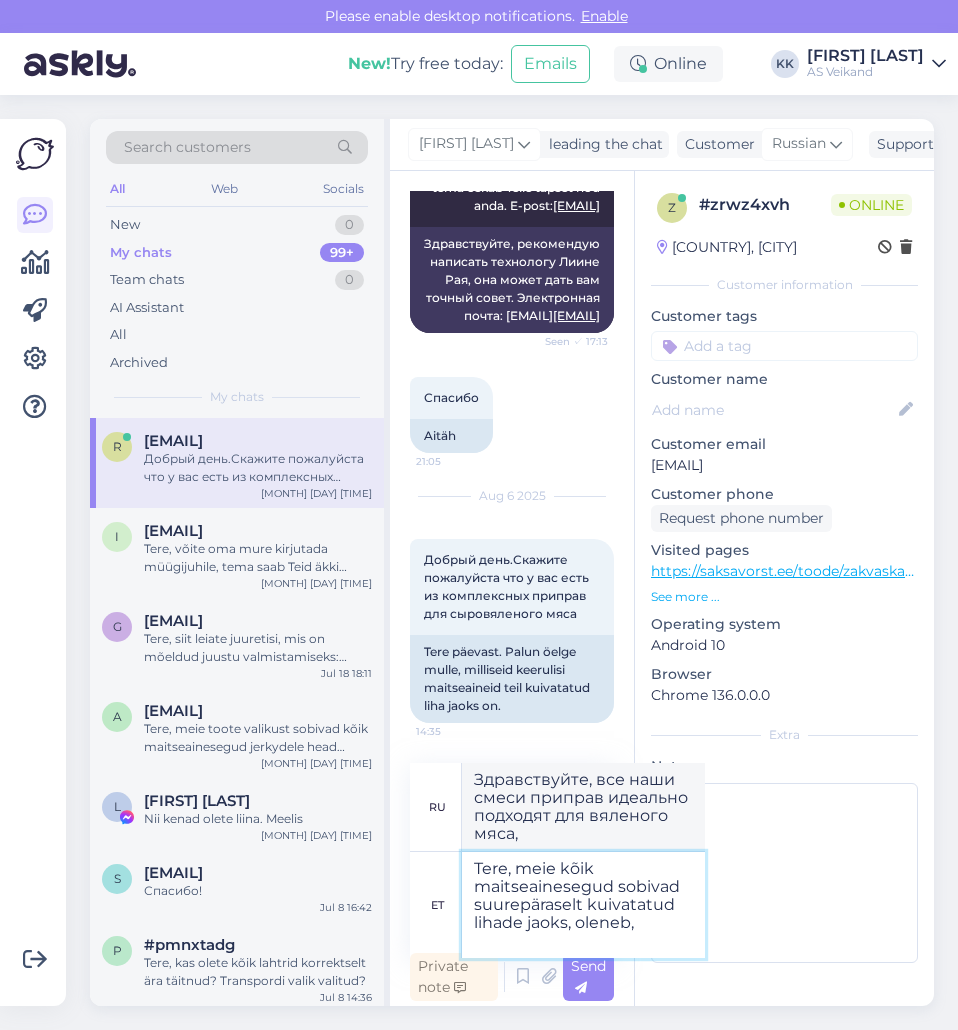 type on "Tere, meie kõik maitseainesegud sobivad suurepäraselt kuivatatud lihade jaoks, oleneb," 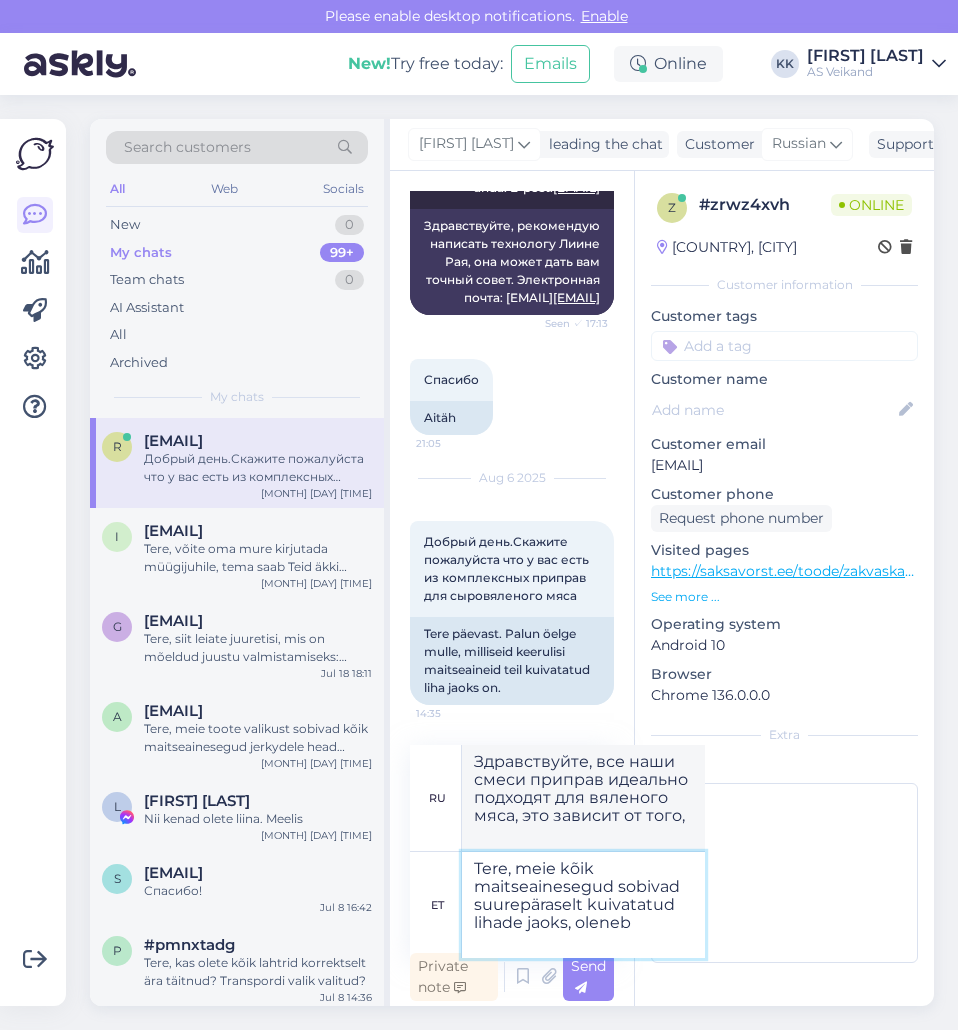 type on "Tere, meie kõik maitseainesegud sobivad suurepäraselt kuivatatud lihade jaoks, oleneb k" 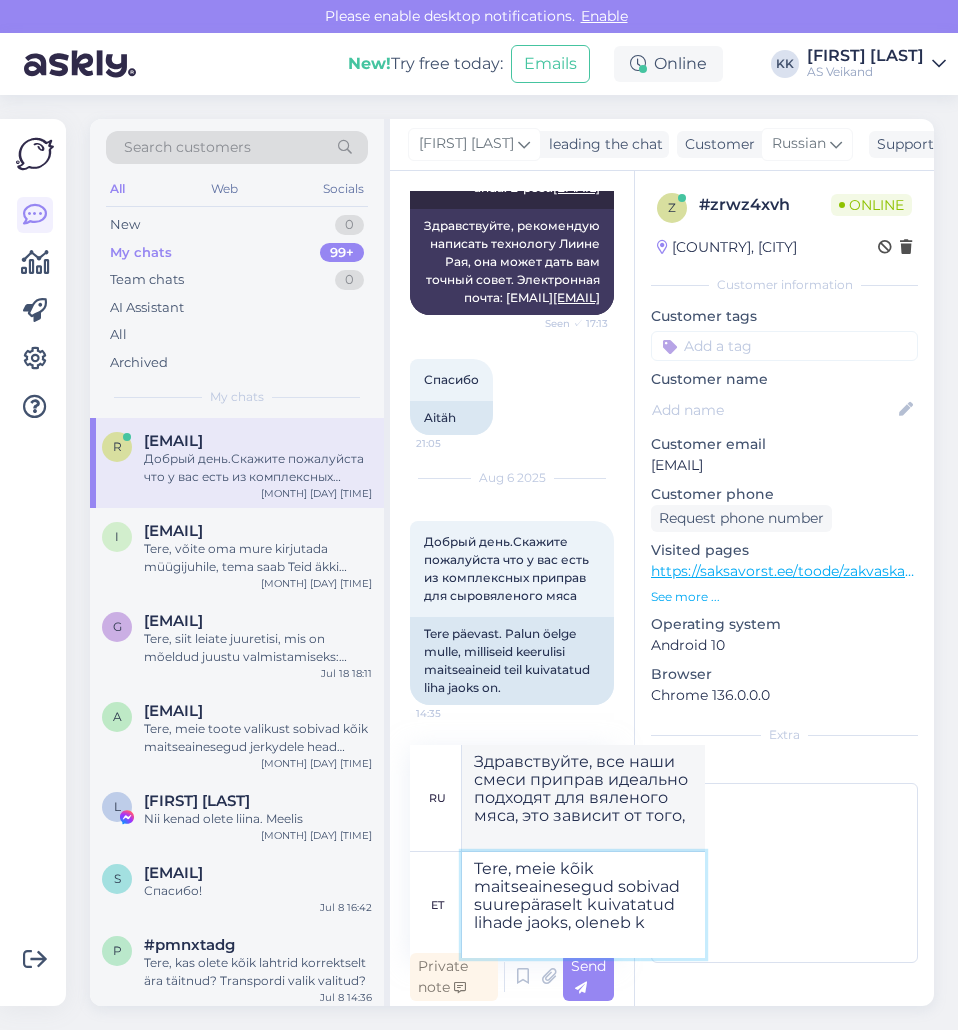 type on "Здравствуйте, все наши смеси приправ идеально подходят для вяленого мяса, это зависит" 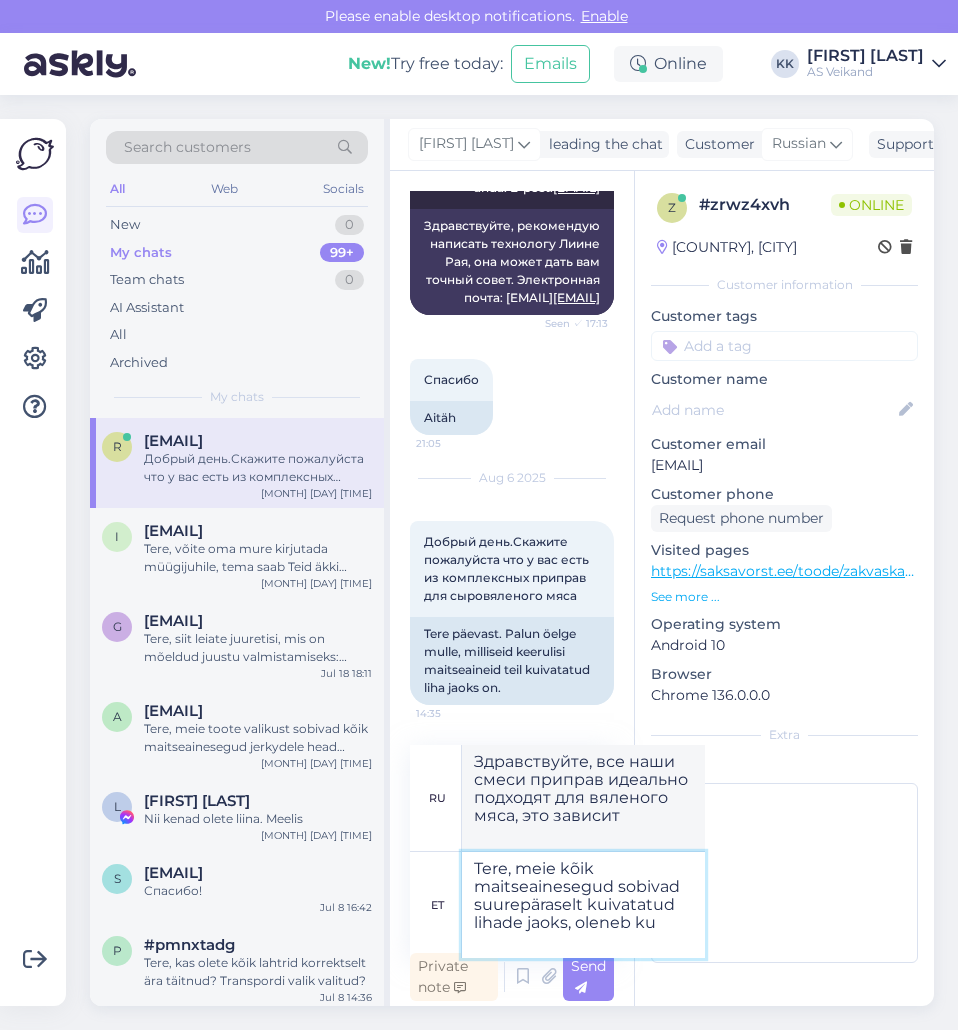 type on "Tere, meie kõik maitseainesegud sobivad suurepäraselt kuivatatud lihade jaoks, oleneb kui" 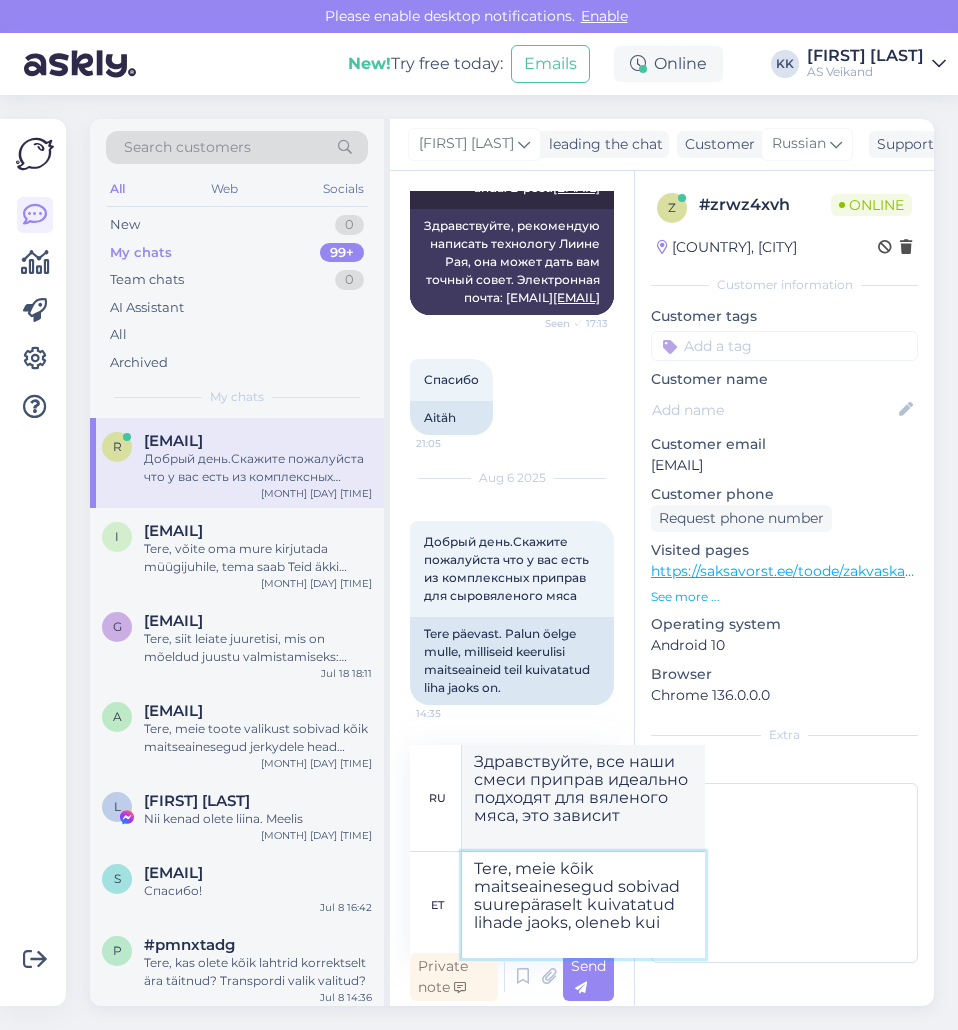 type on "Здравствуйте, все наши смеси приправ идеально подходят для вяленого мяса, в зависимости от" 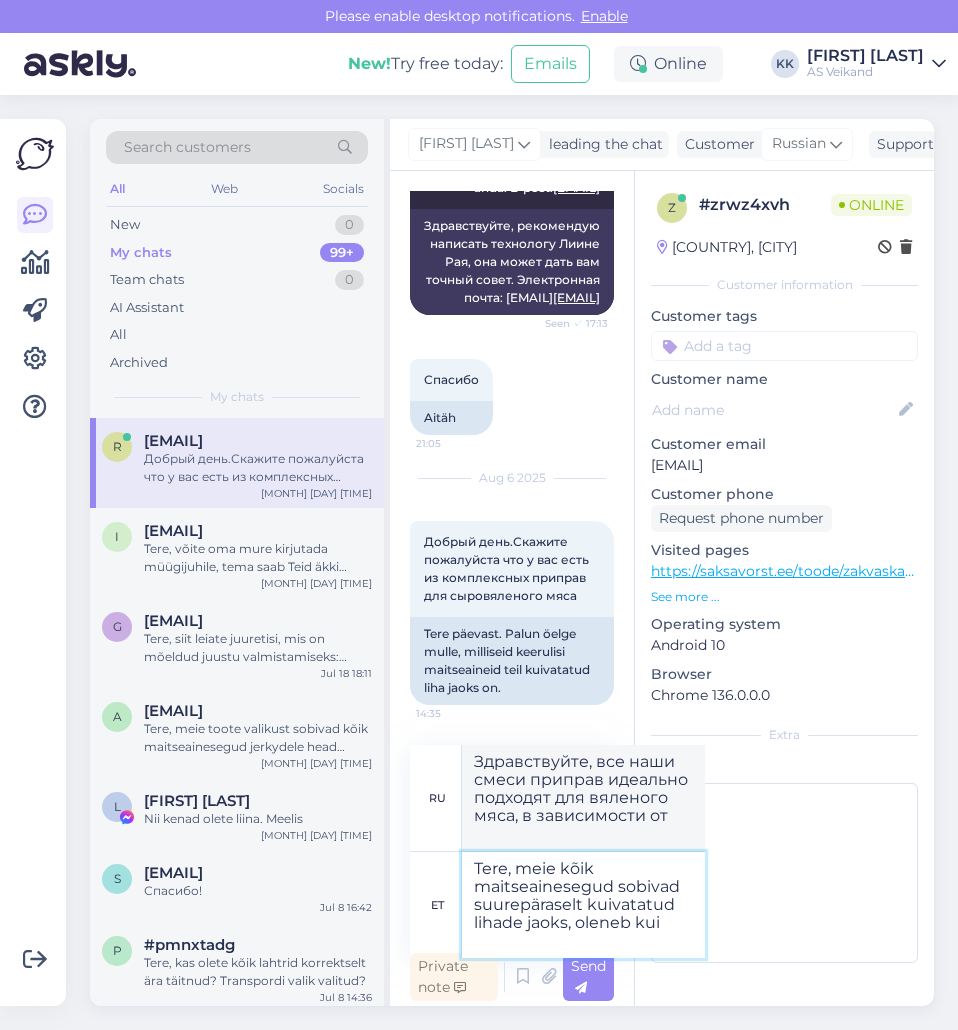 type on "Tere, meie kõik maitseainesegud sobivad suurepäraselt kuivatatud lihade jaoks, oleneb kui v" 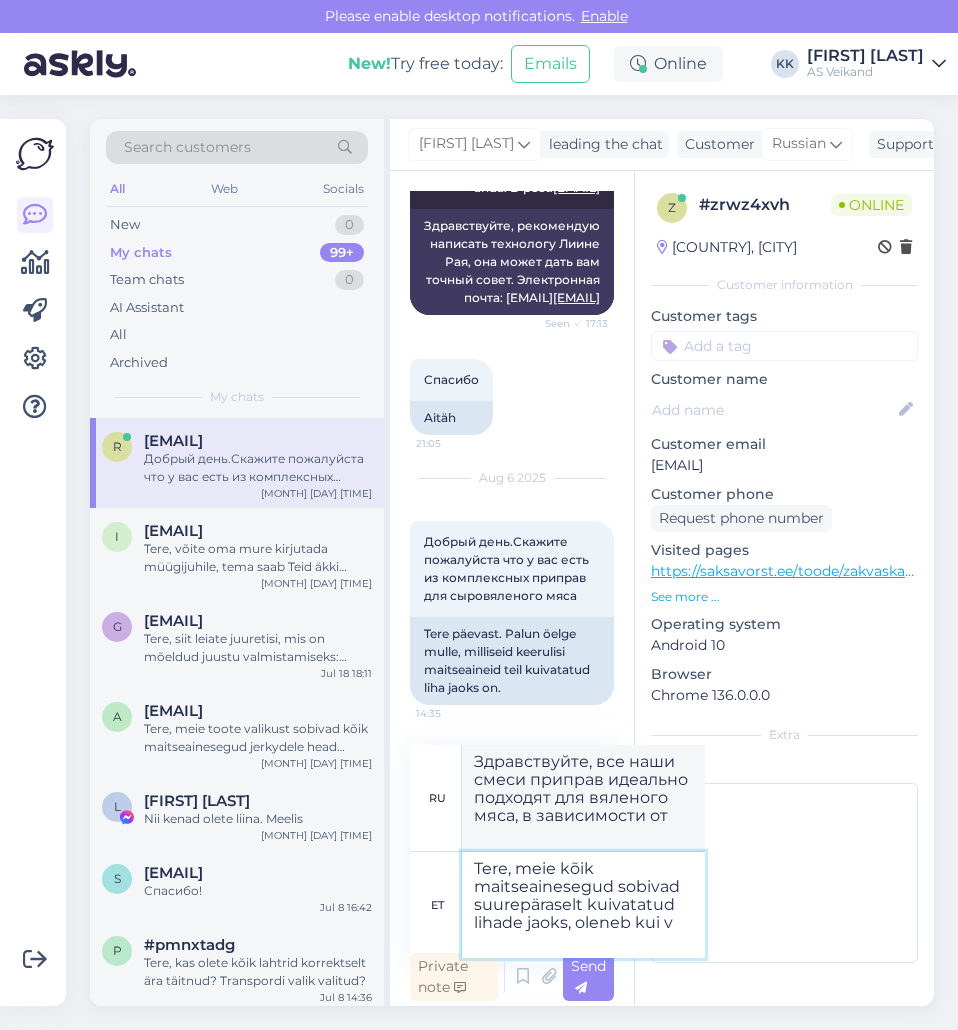 type on "Здравствуйте, все наши смеси приправ идеально подходят для вяленого мяса, в зависимости от" 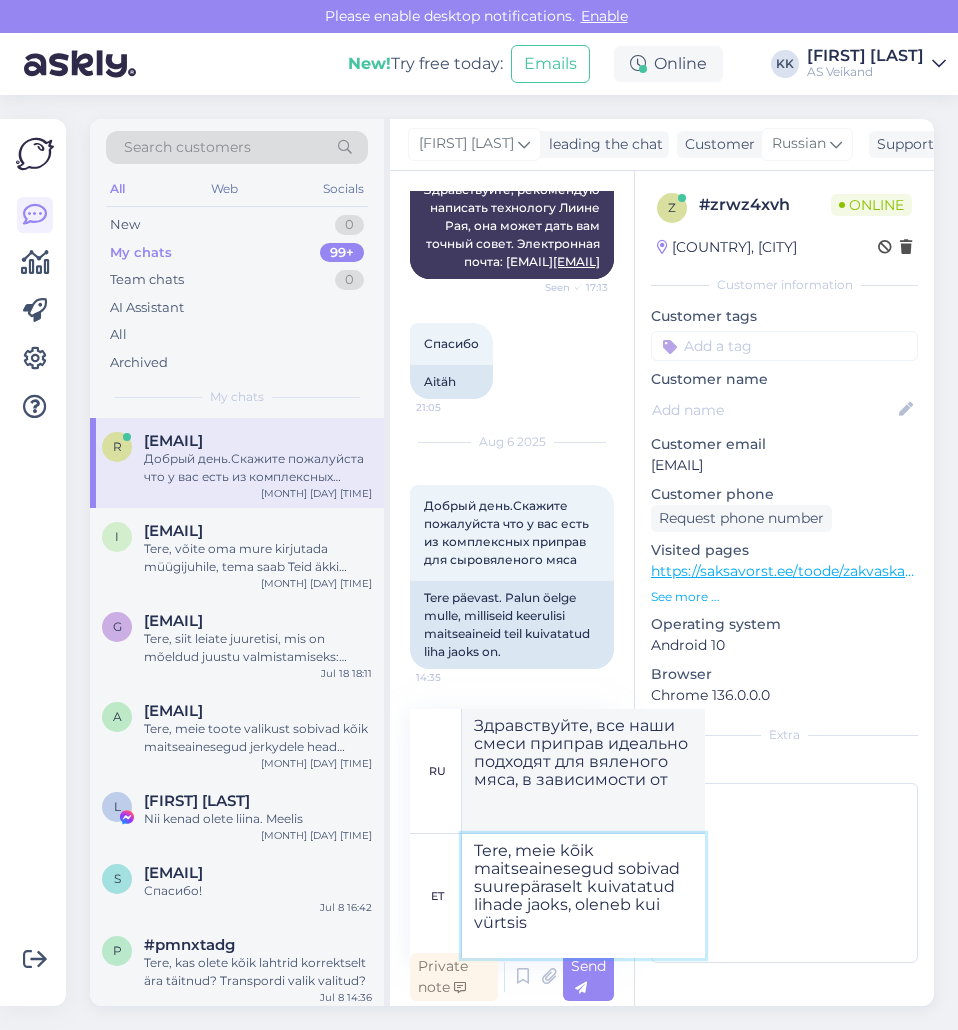 type on "Tere, meie kõik maitseainesegud sobivad suurepäraselt kuivatatud lihade jaoks, oleneb kui vürtsist" 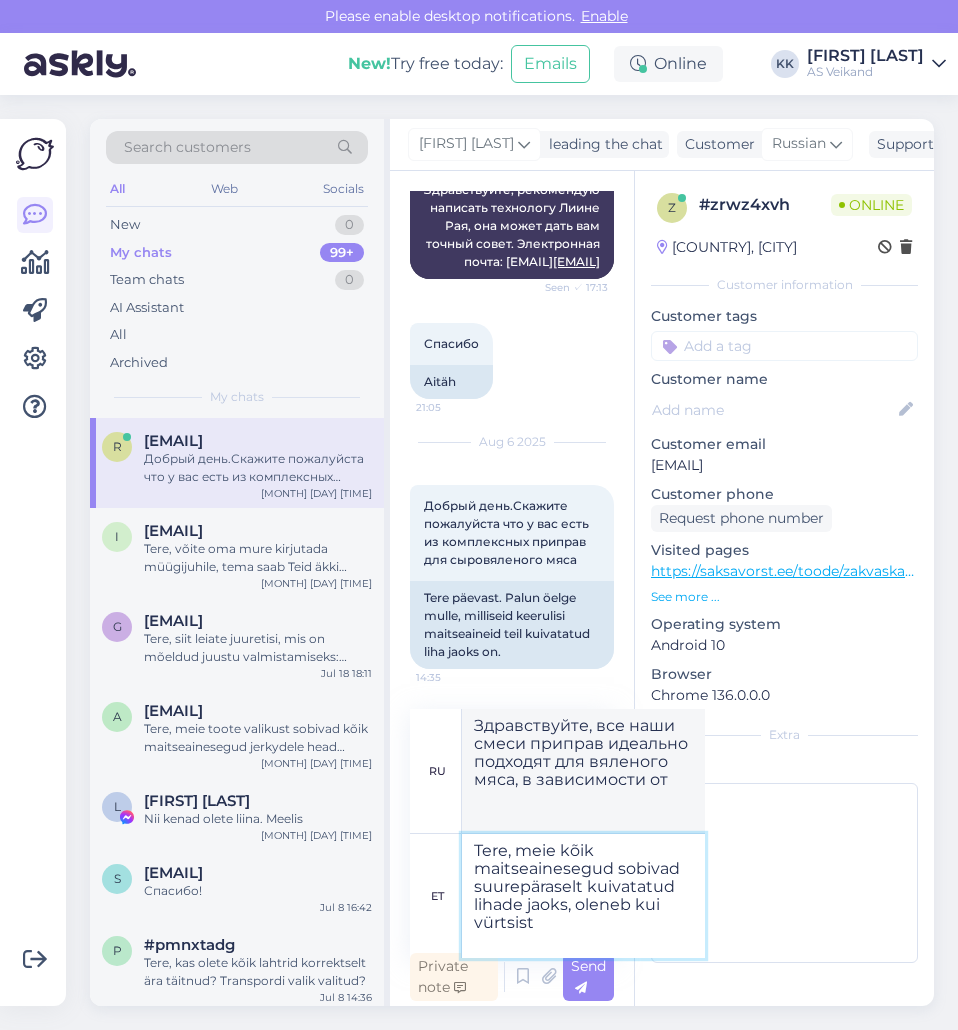 type on "Здравствуйте, все наши смеси специй идеально подходят для вяленого мяса, в зависимости от специй." 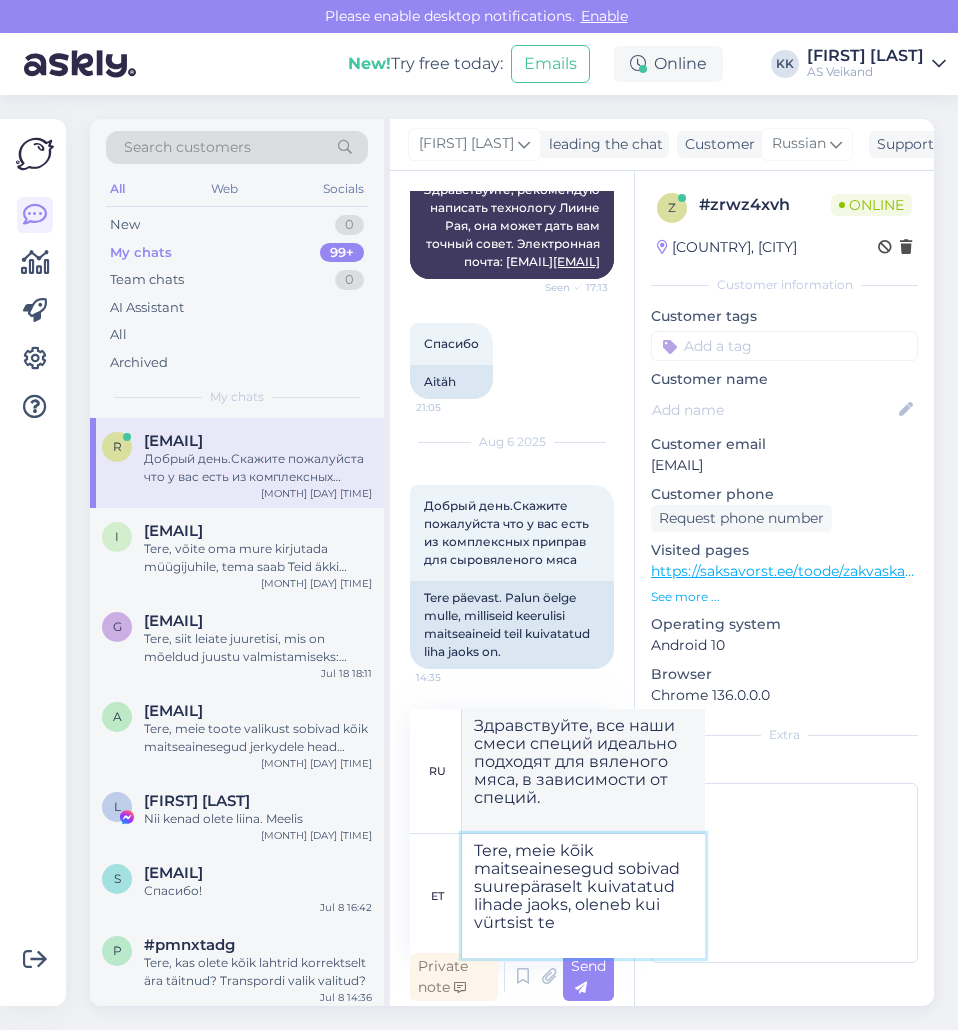 type on "Tere, meie kõik maitseainesegud sobivad suurepäraselt kuivatatud lihade jaoks, oleneb kui vürtsist te" 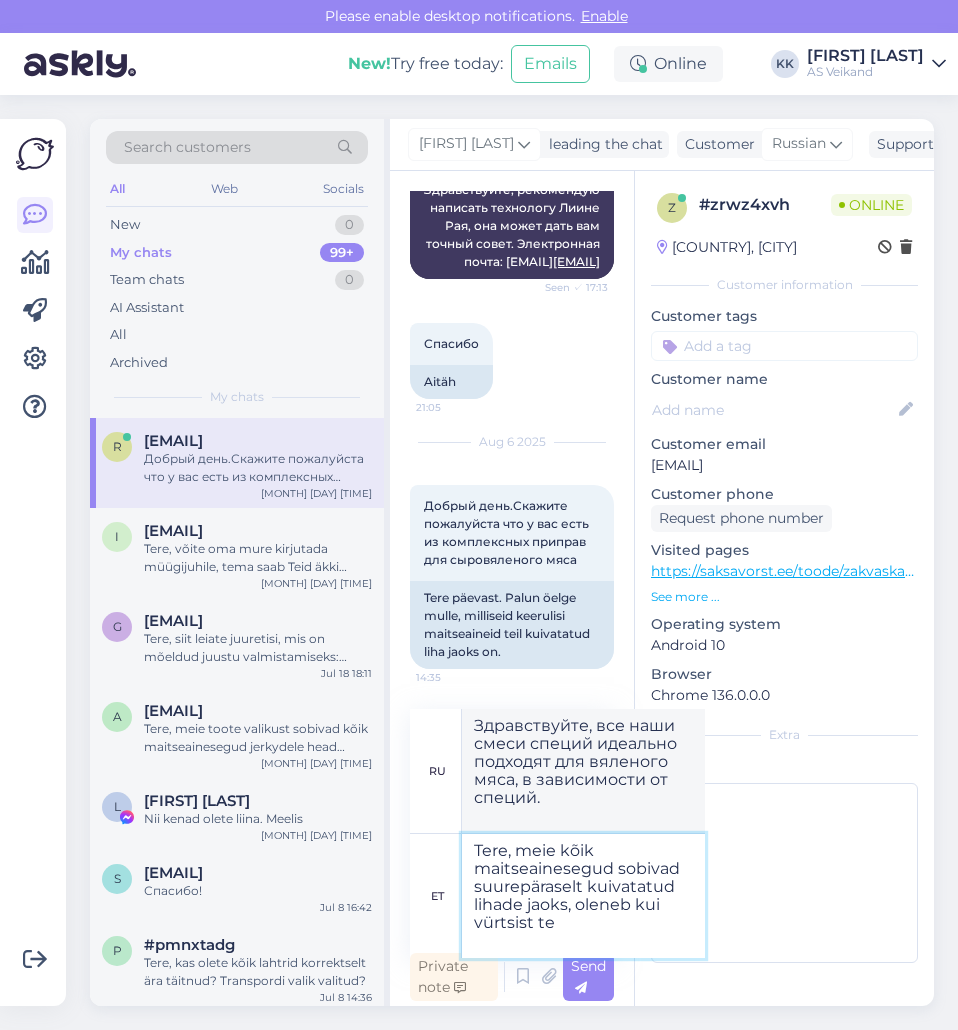 type on "Здравствуйте, все наши смеси специй идеально подходят для вяленого мяса, в зависимости от того, насколько острым вы его хотите приправить." 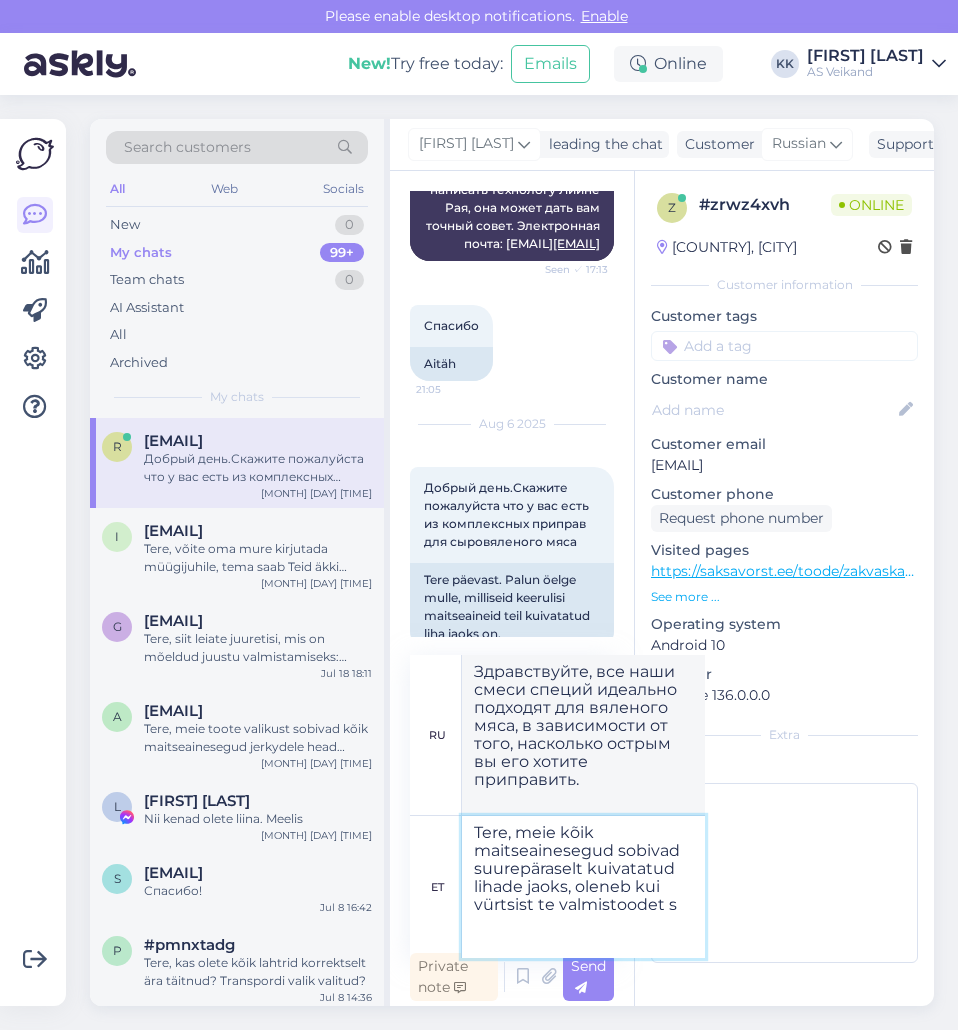 type on "Tere, meie kõik maitseainesegud sobivad suurepäraselt kuivatatud lihade jaoks, oleneb kui vürtsist te valmistoodet so" 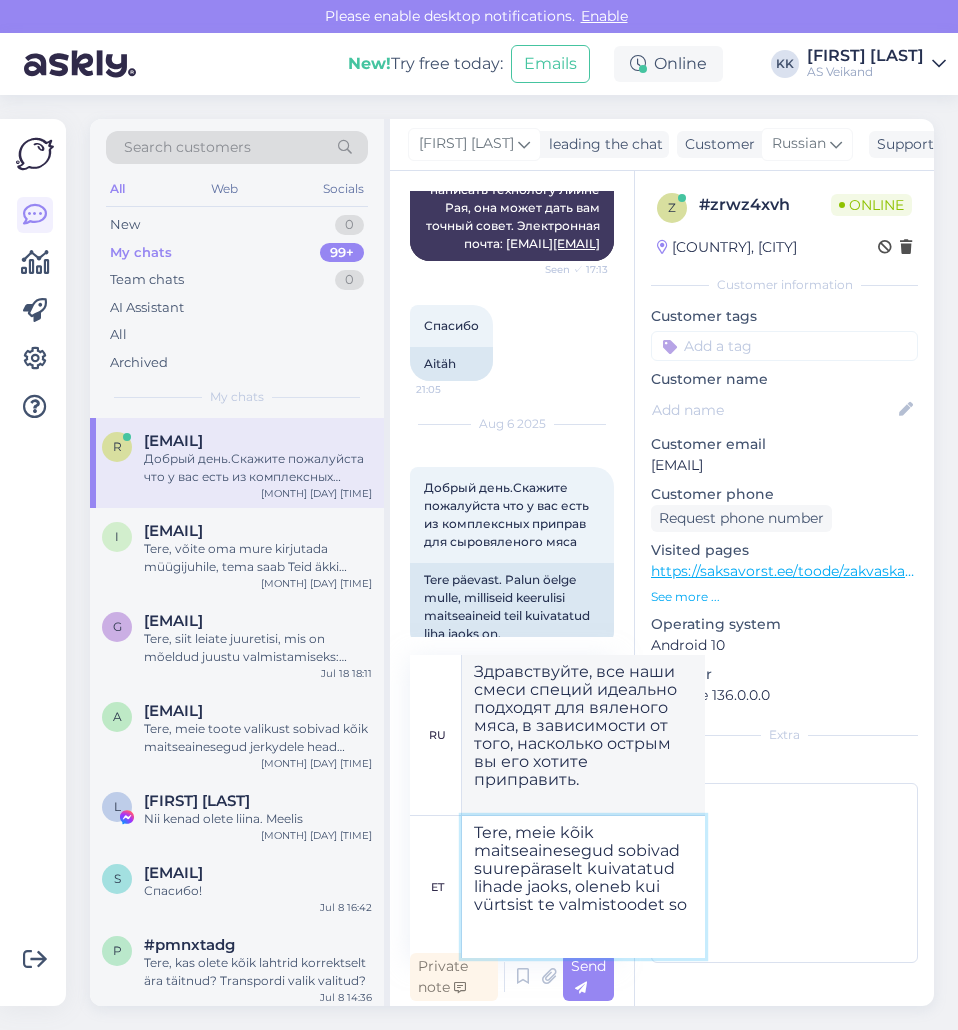 type on "Здравствуйте, все наши смеси специй идеально подходят для вяленого мяса, в зависимости от того, насколько острым вы хотите получить готовый продукт." 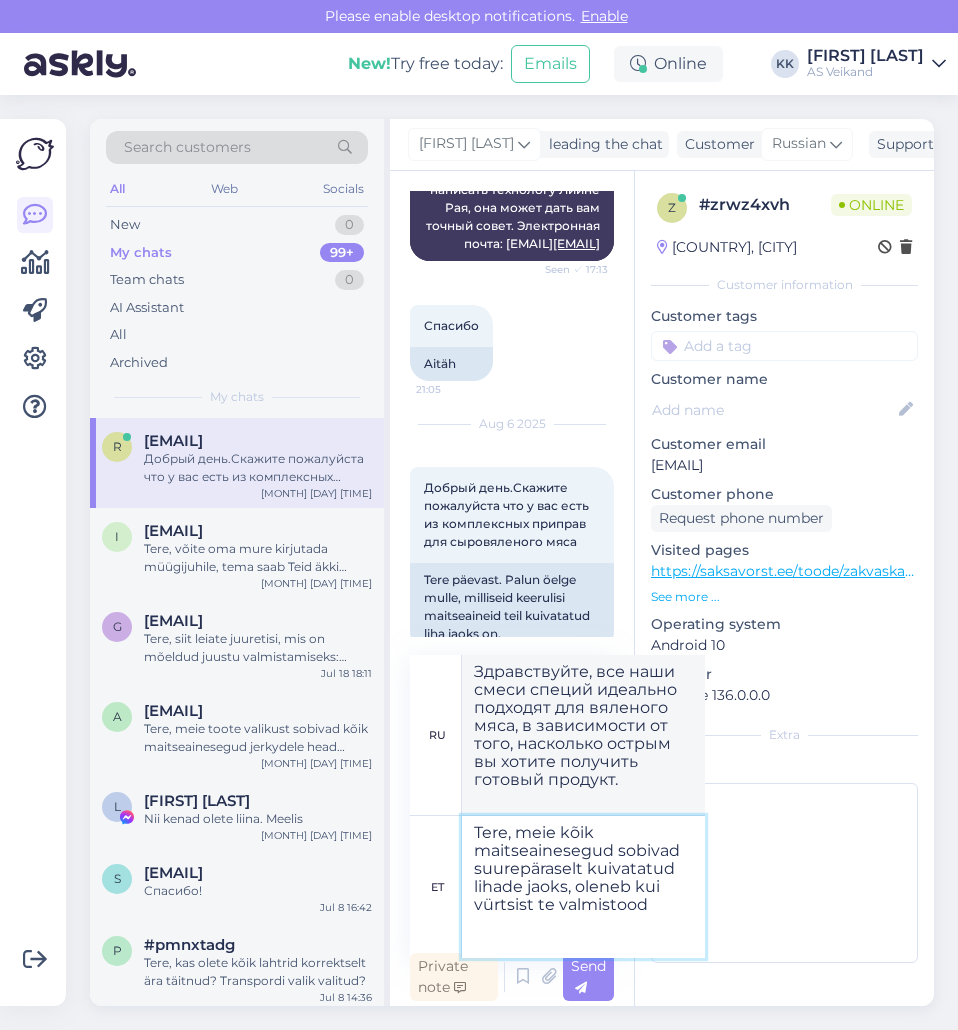 type on "Tere, meie kõik maitseainesegud sobivad suurepäraselt kuivatatud lihade jaoks, oleneb kui vürtsist te valmistoodet soovite." 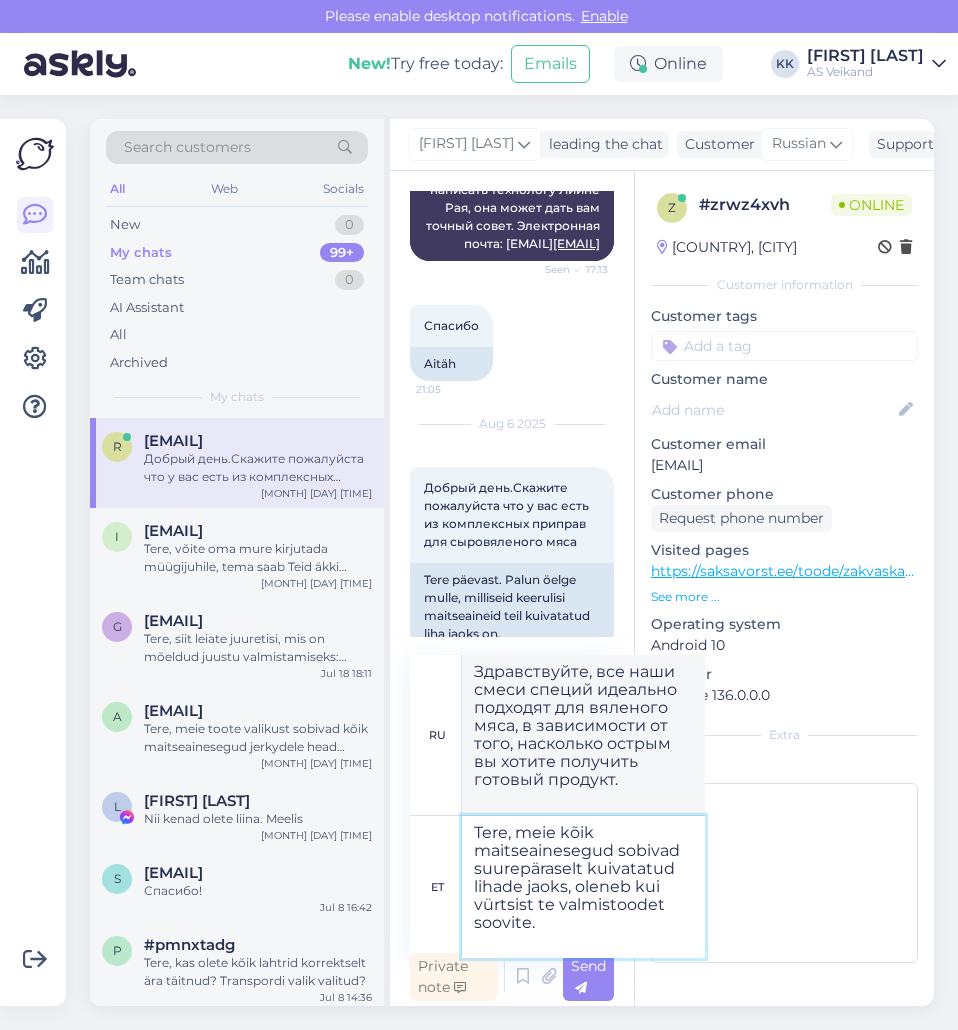 type 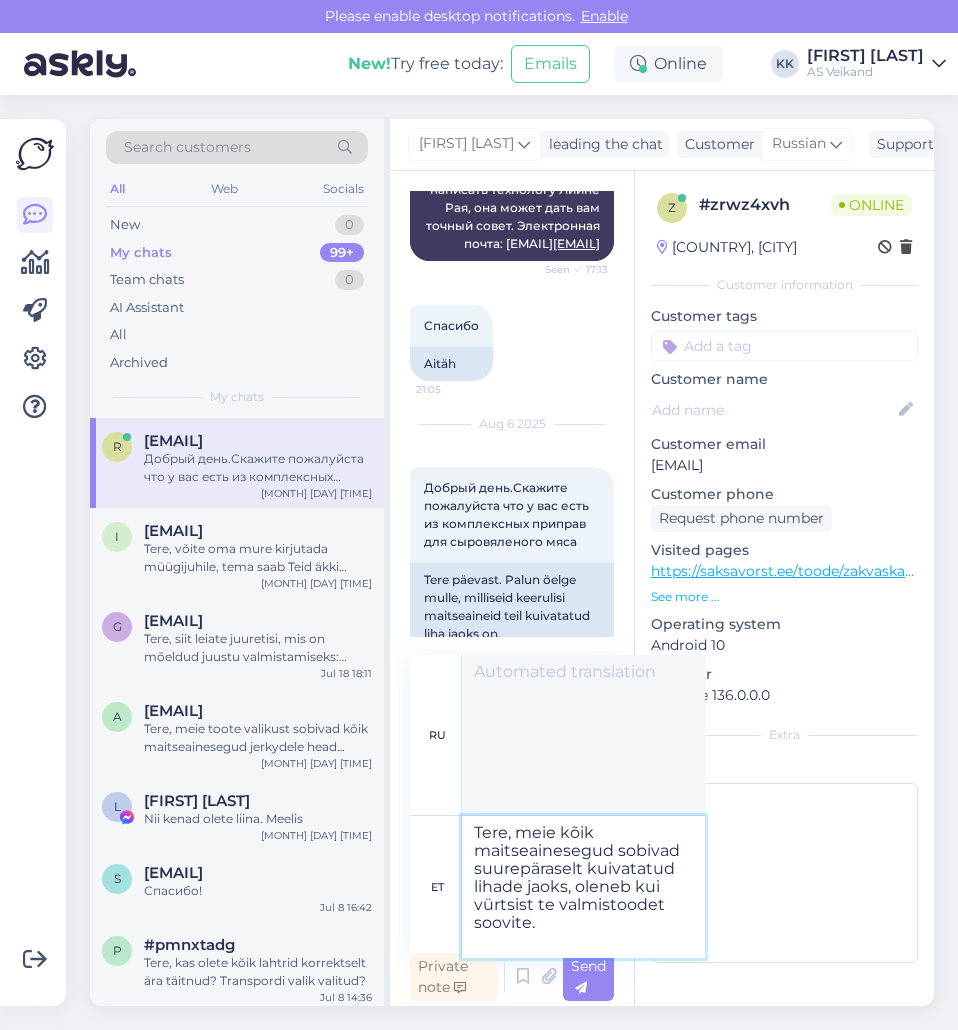 type 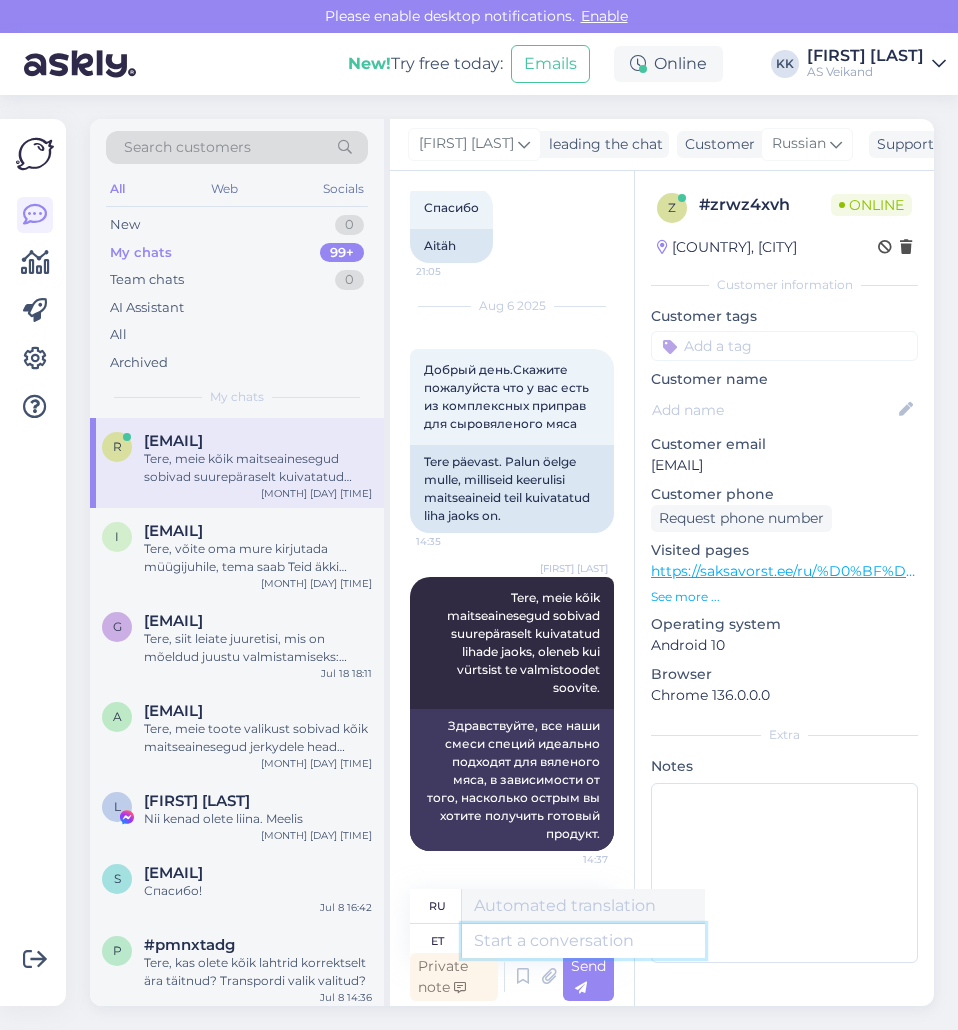 scroll, scrollTop: 2362, scrollLeft: 0, axis: vertical 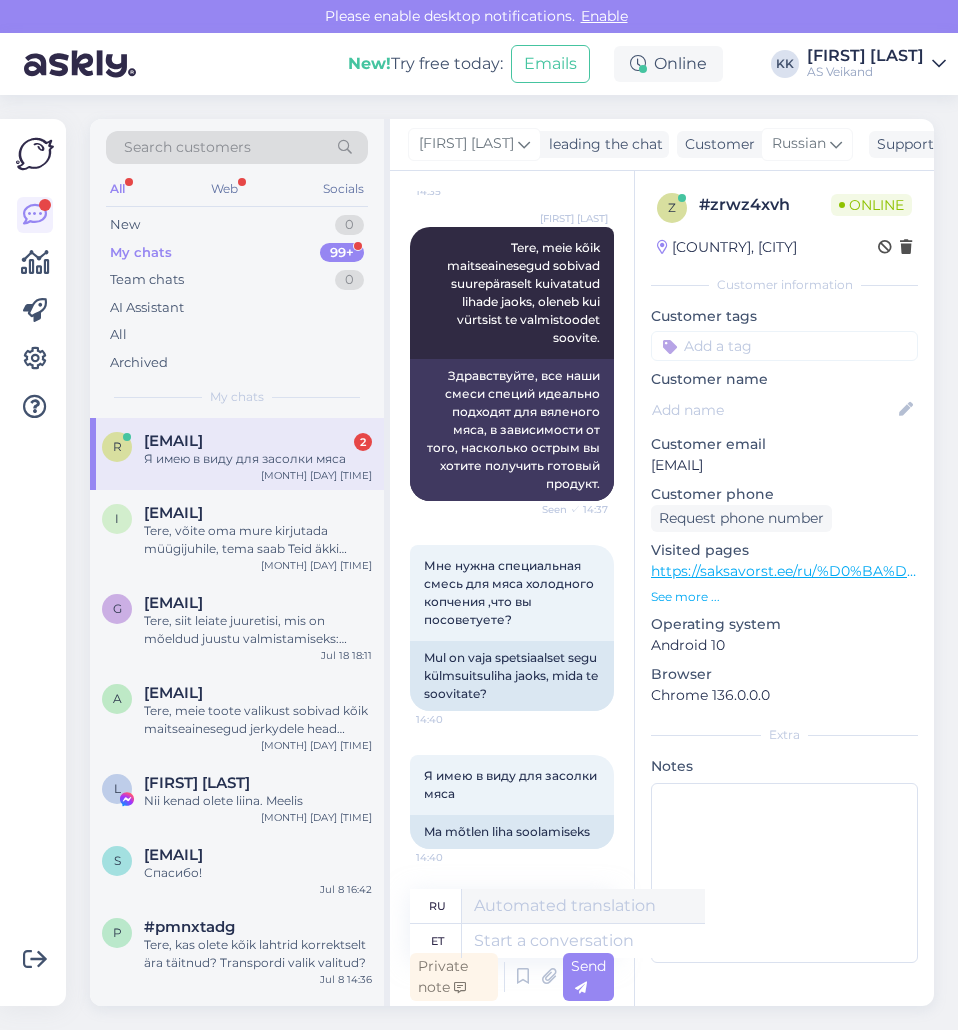 click on "[EMAIL]" at bounding box center [173, 441] 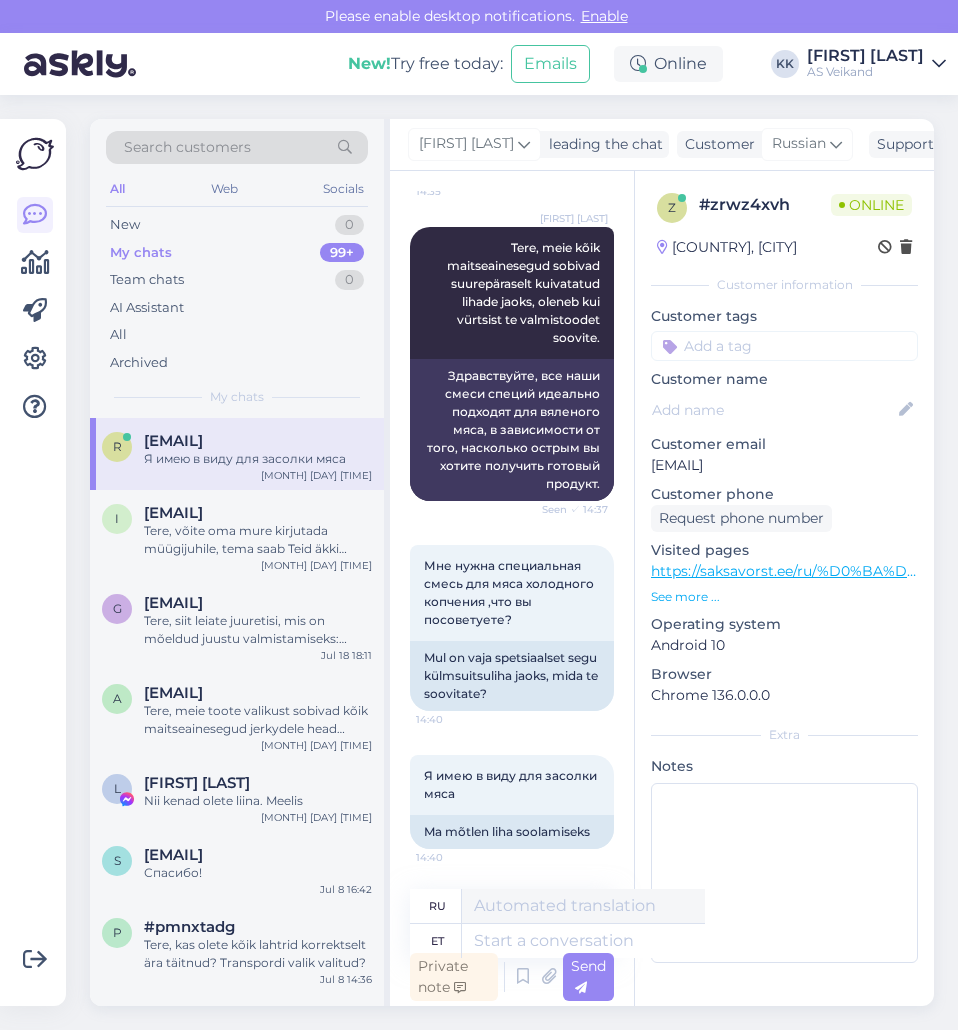 scroll, scrollTop: 2728, scrollLeft: 0, axis: vertical 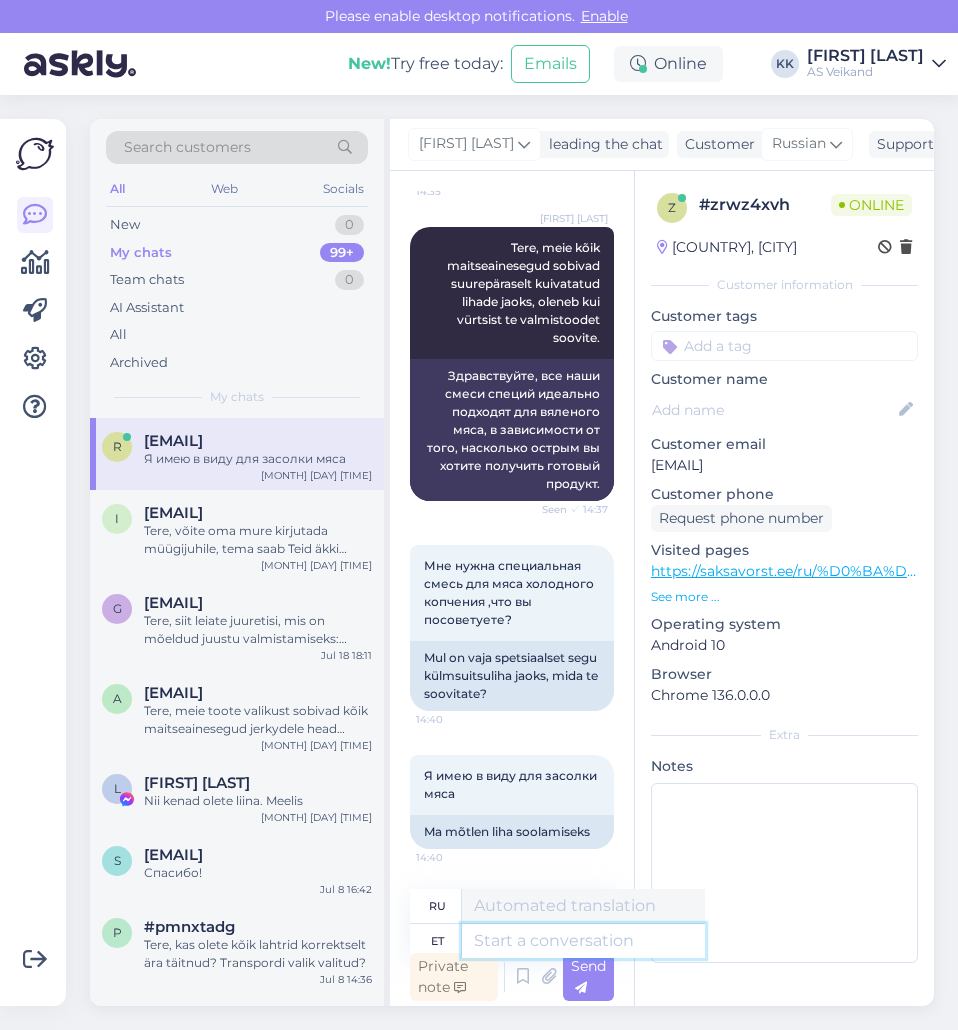 click at bounding box center (583, 941) 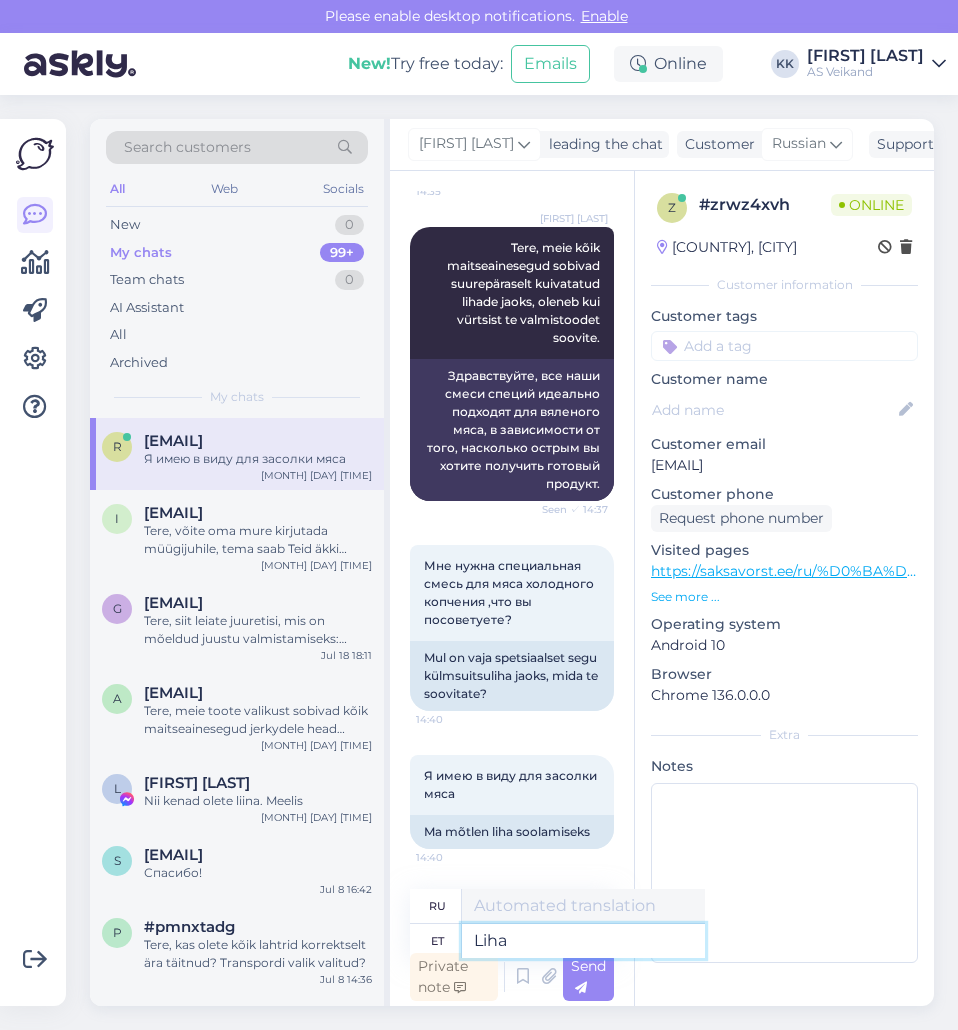 type on "Liha s" 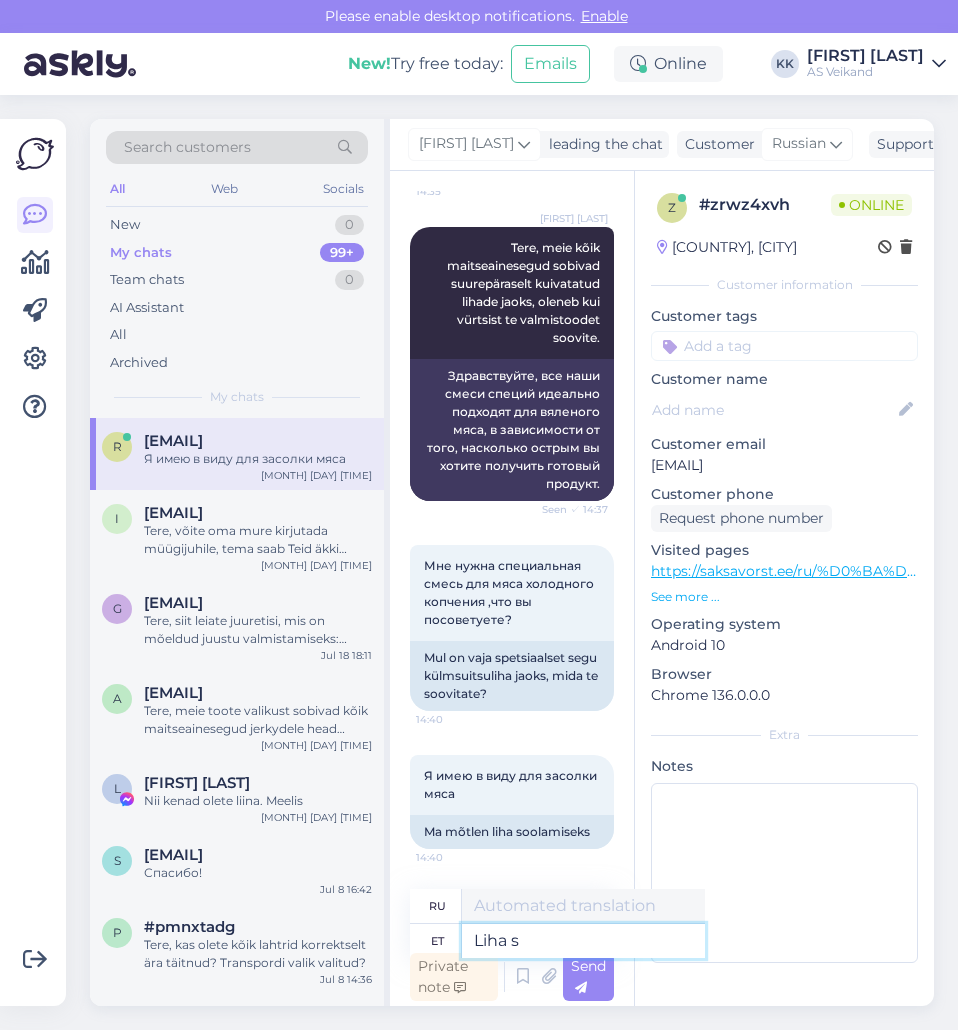 type on "Мясо" 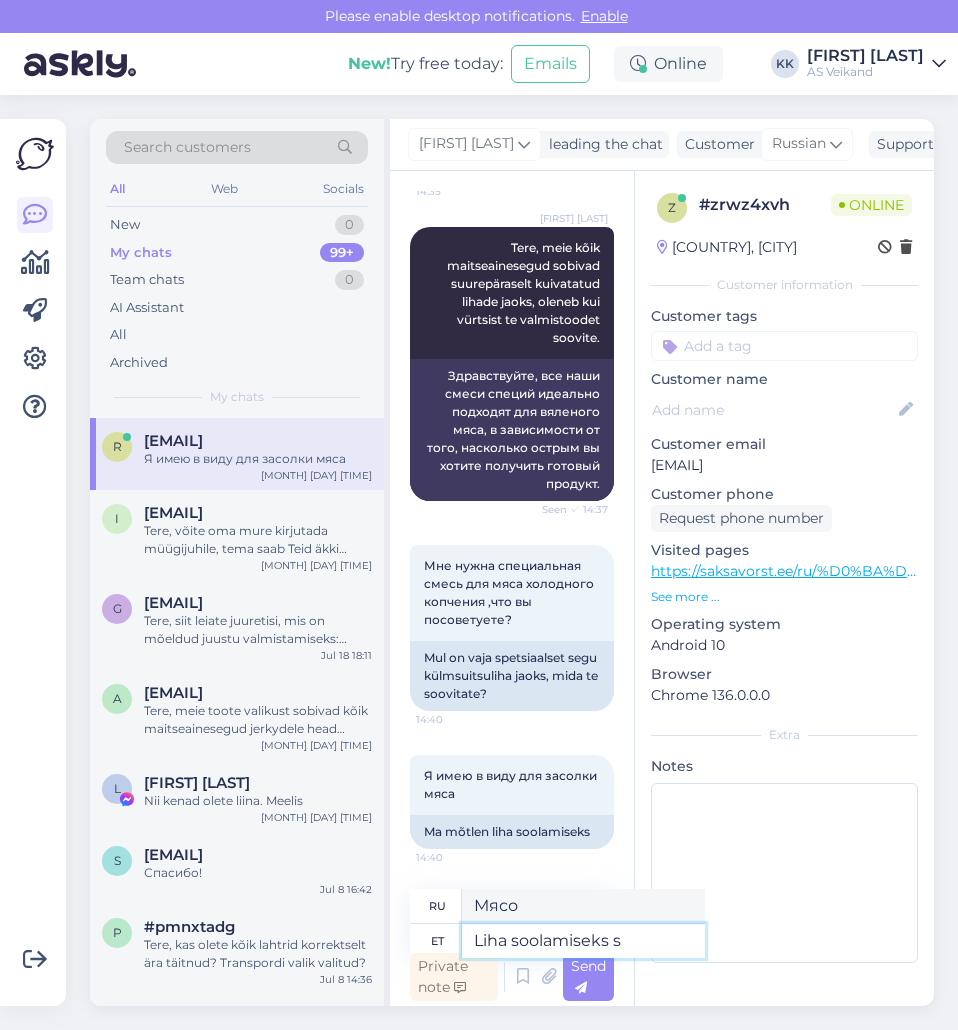 type on "Liha soolamiseks so" 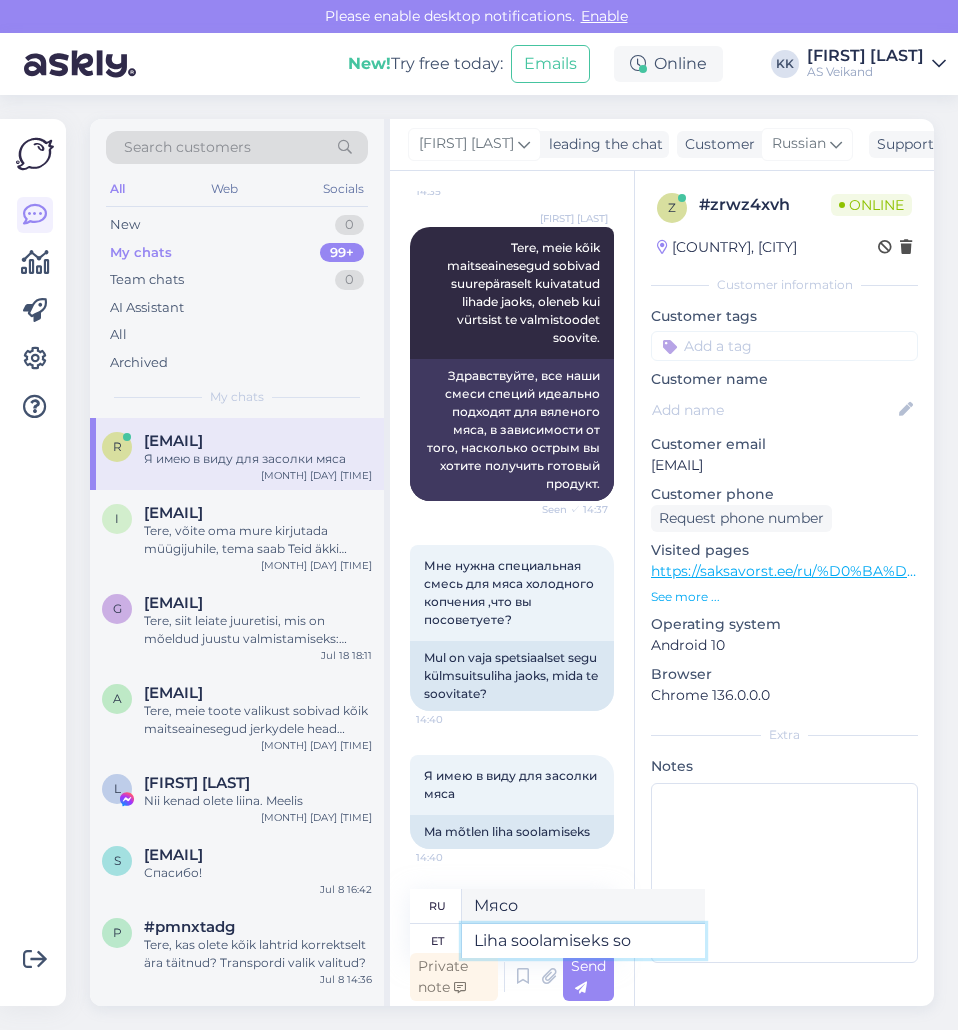 type on "Для засолки мяса" 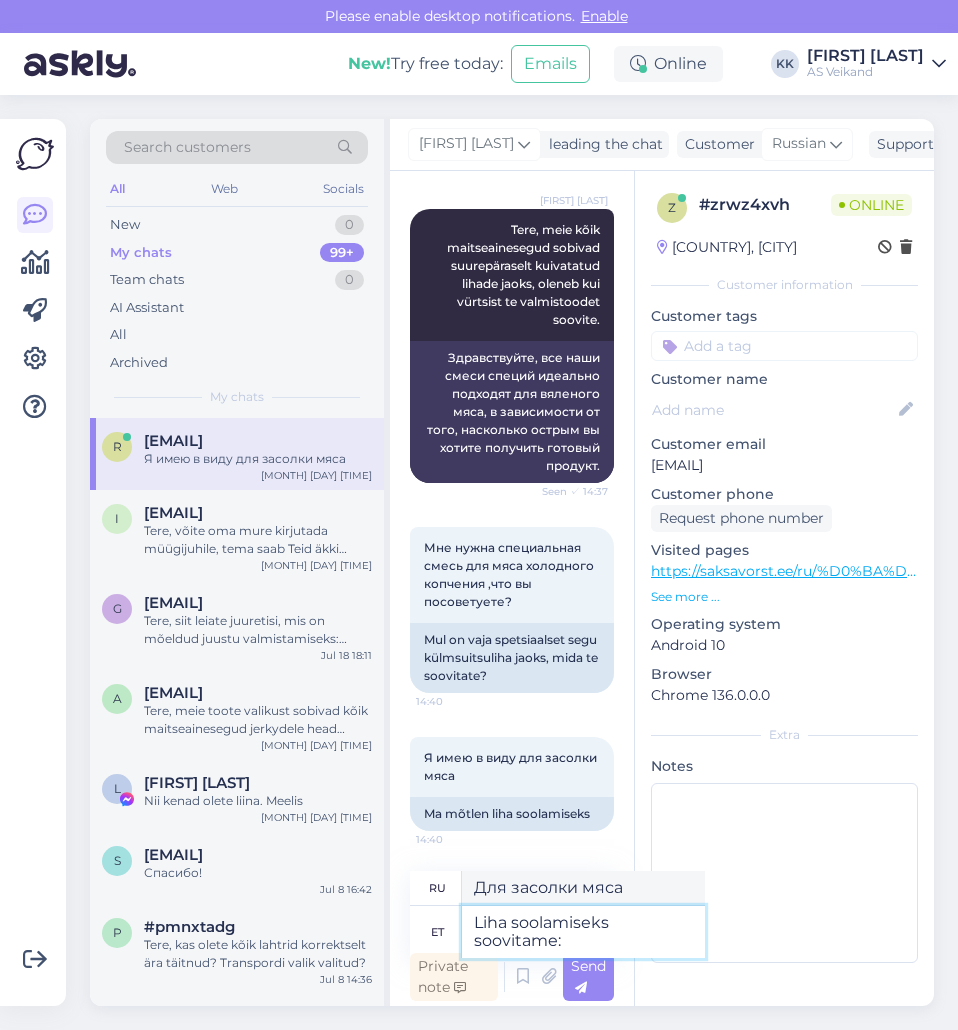 type on "Liha soolamiseks soovitame:" 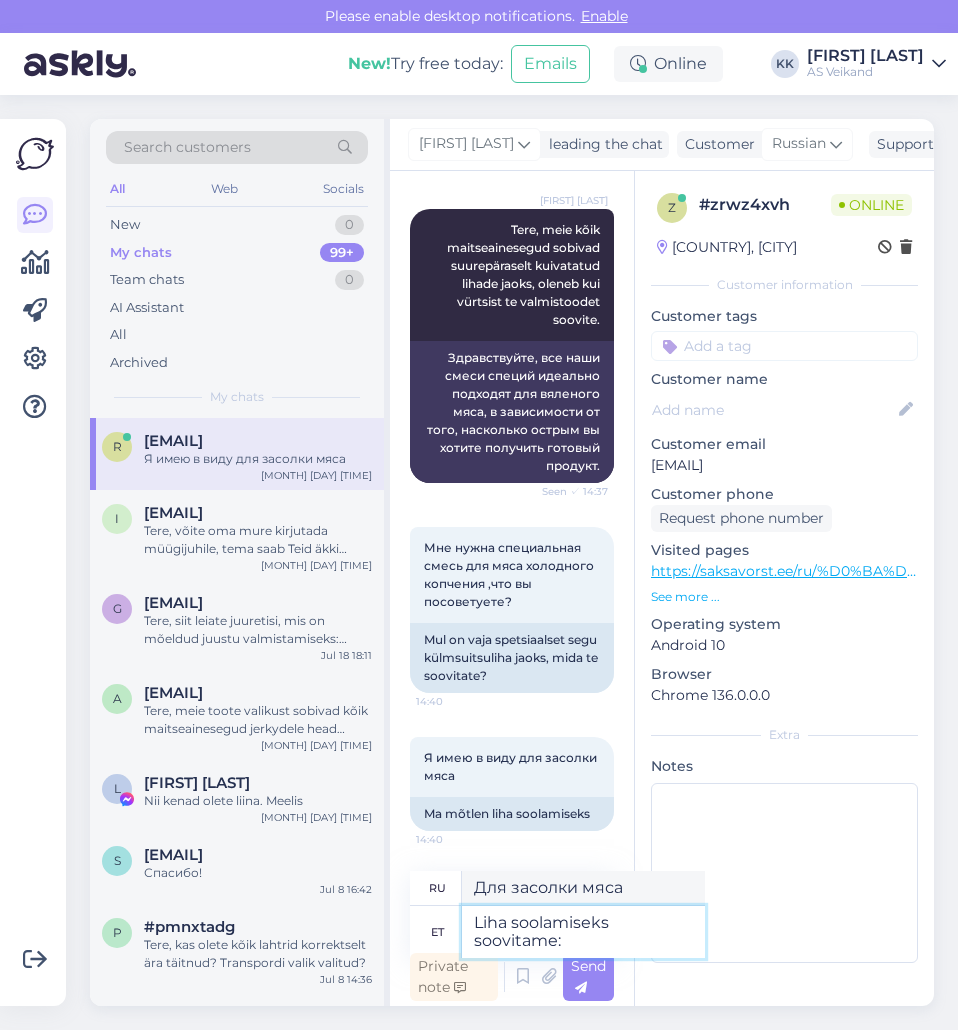 type on "Для засолки мяса мы рекомендуем:" 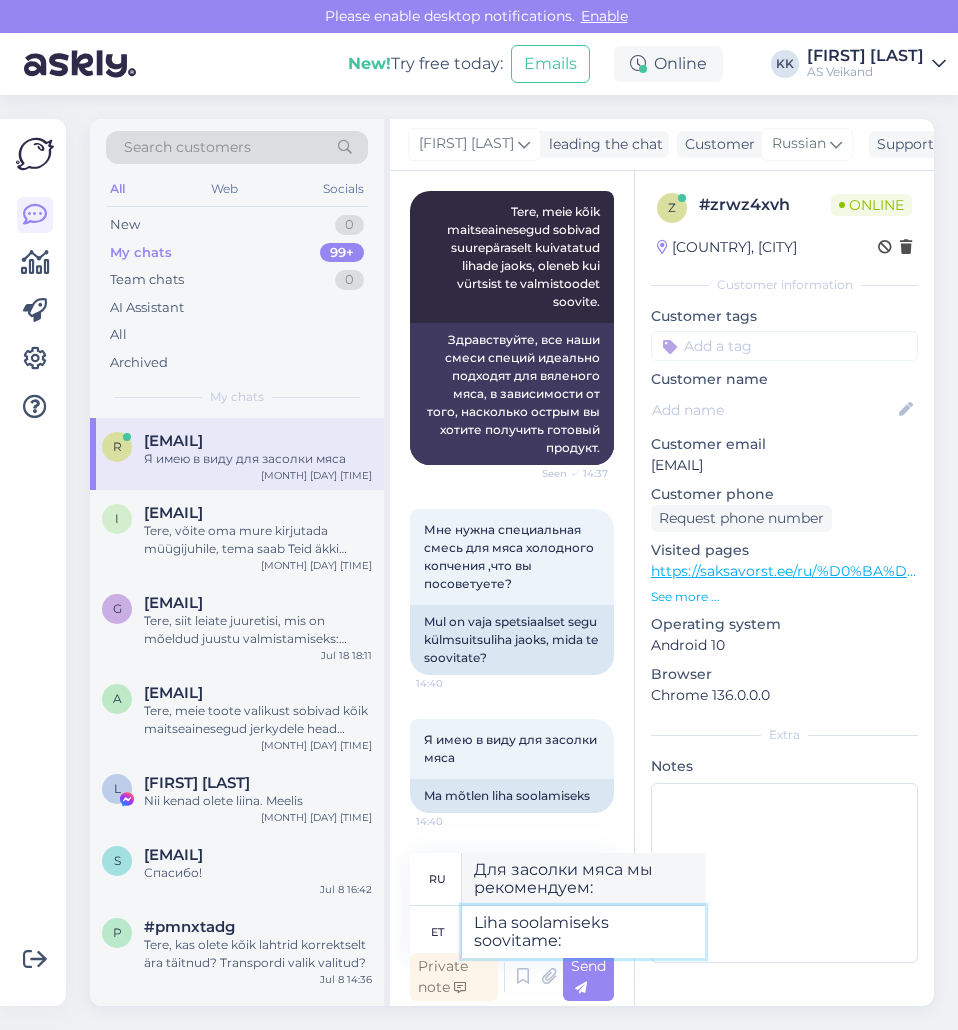 click on "Liha soolamiseks soovitame:" at bounding box center [583, 932] 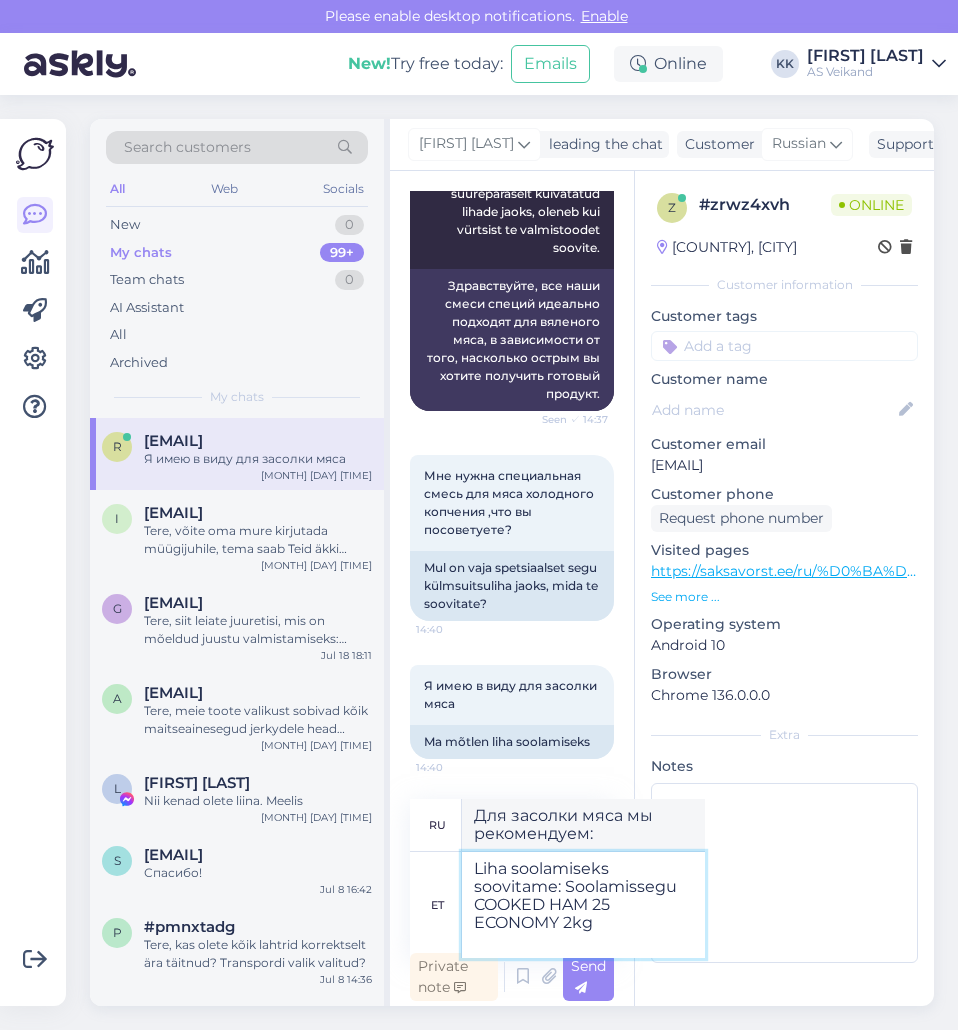 type on "Liha soolamiseks soovitame: Soolamissegu COOKED HAM 25 ECONOMY 2kg" 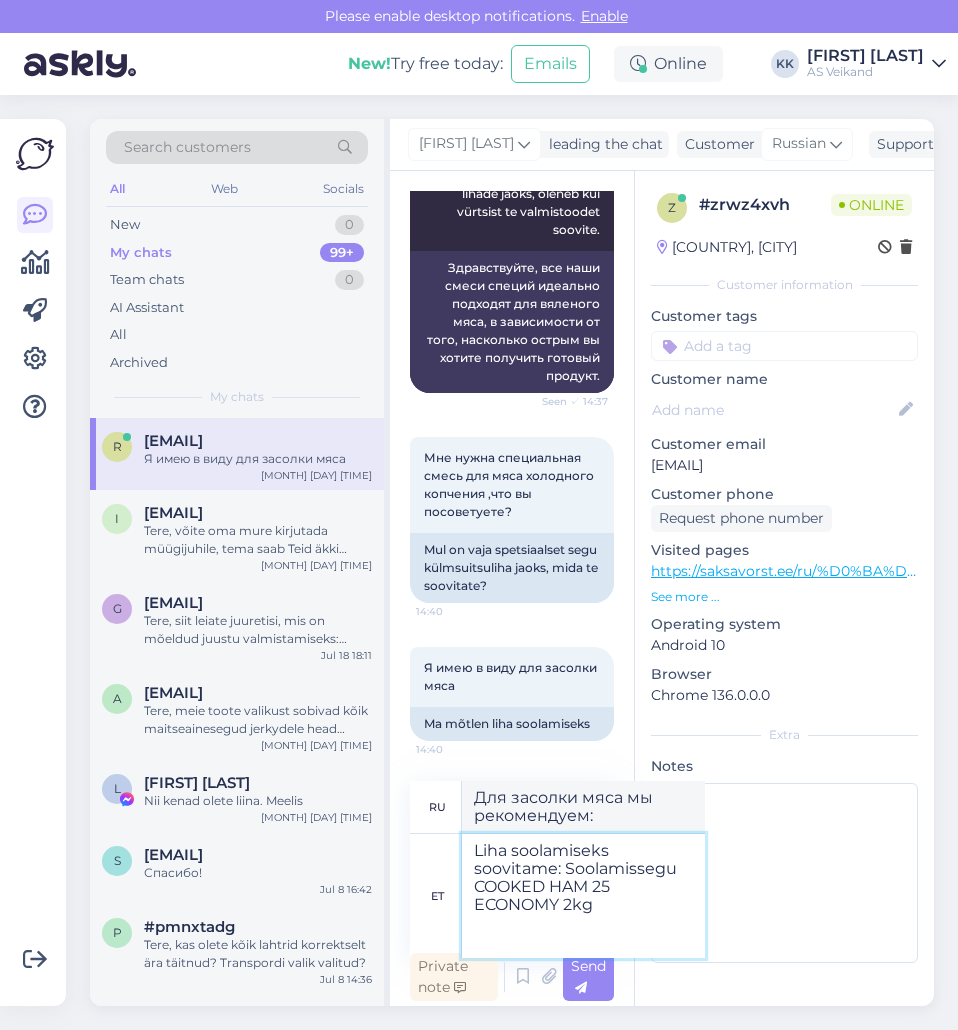 type on "Для посола мяса рекомендуем: Посолочная смесь ВАРЕНАЯ ВЕТЧИНА 25 ЭКОНОМ 2кг" 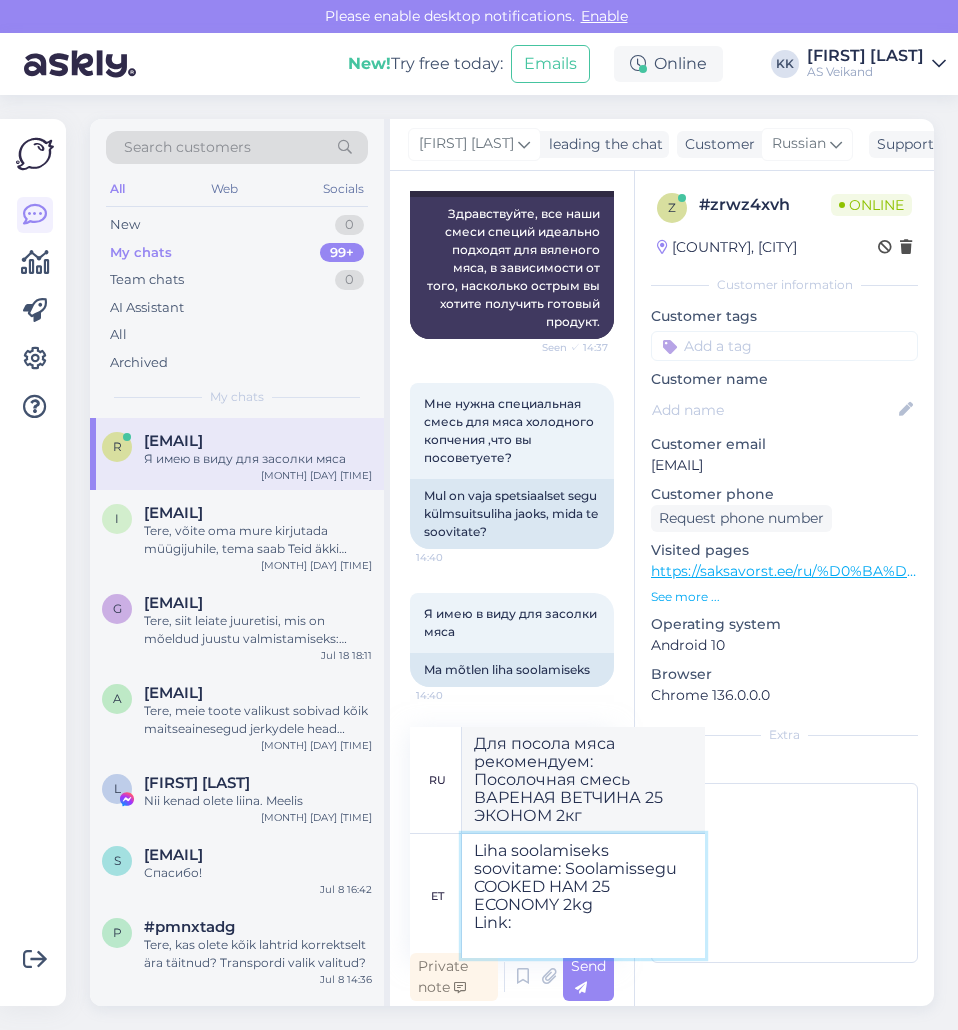 type on "Liha soolamiseks soovitame: Soolamissegu COOKED HAM 25 ECONOMY 2kg
Link:" 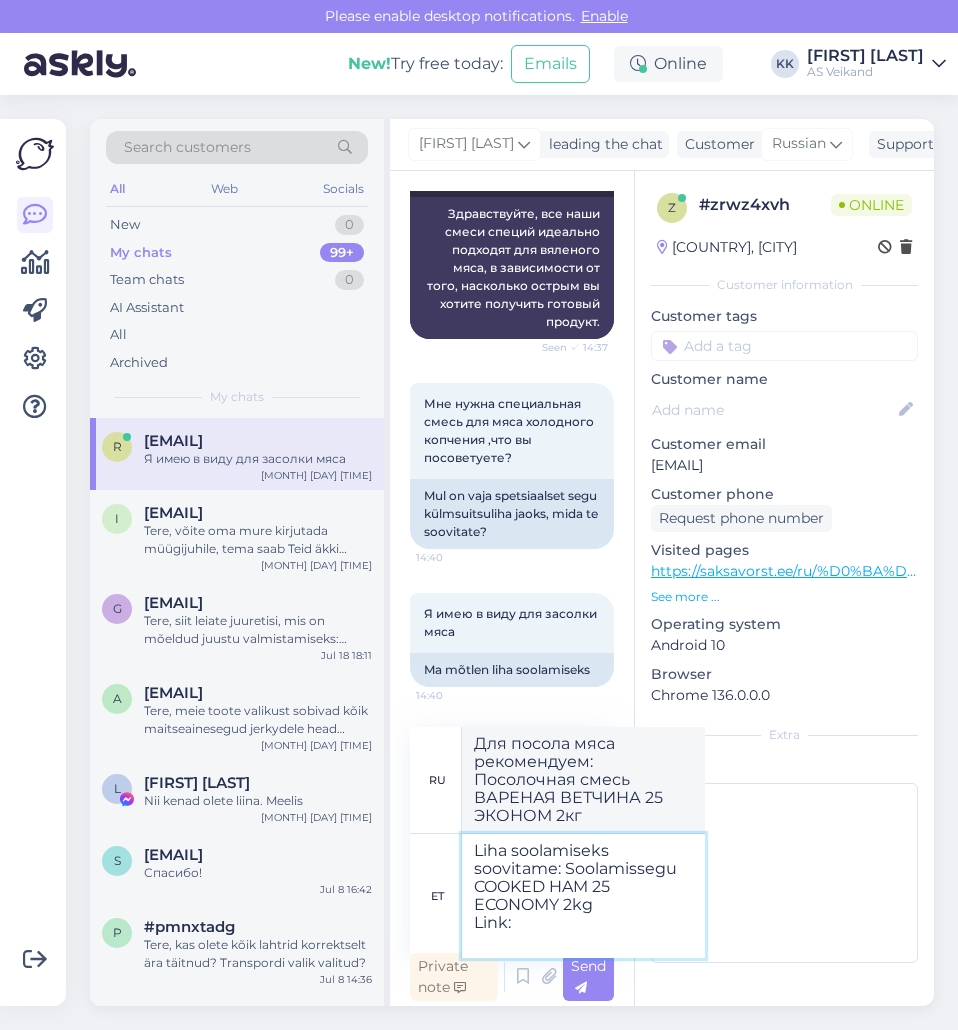 type on "Для засолки мяса рекомендуем: Посолочная смесь ВАРЕНАЯ ВЕТЧИНА 25 ЭКОНОМ 2кг
Ссылка:" 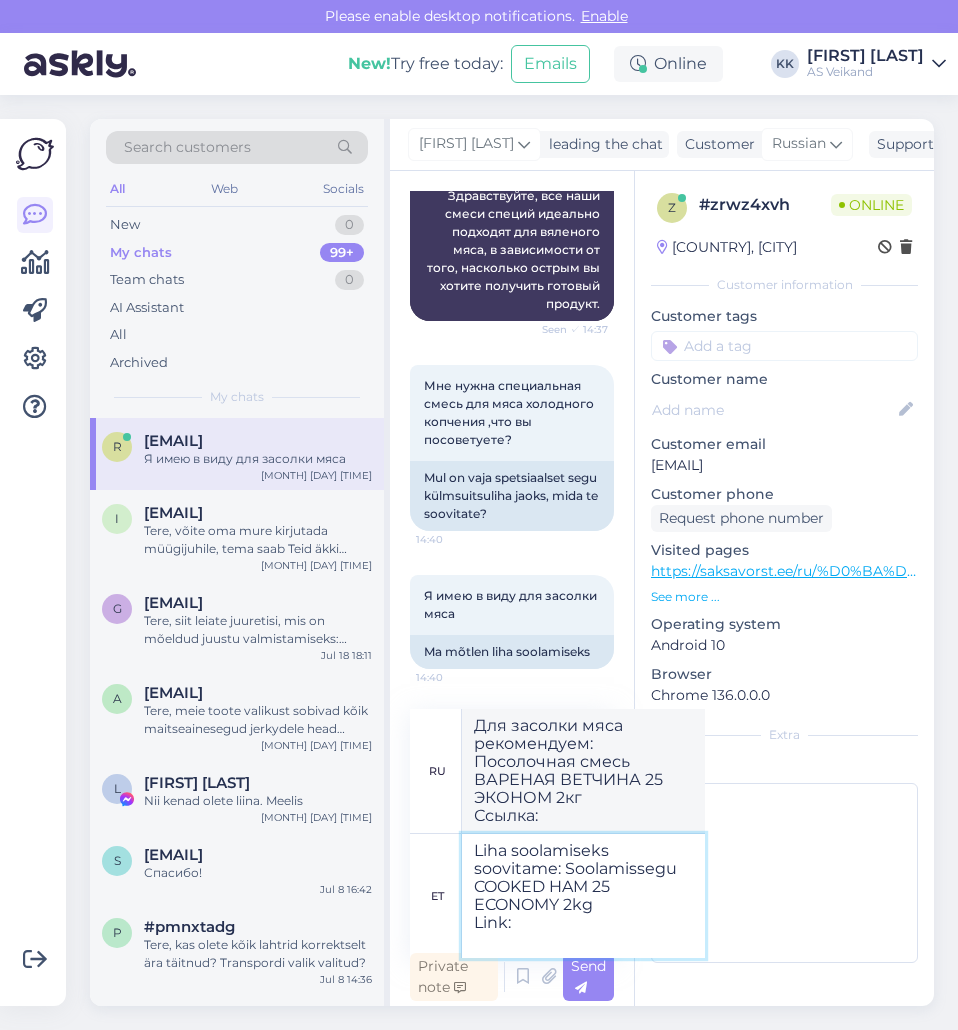 paste on "https://saksavorst.ee/toode/soolamissegu-cooked-ham-25-economy-2kg/" 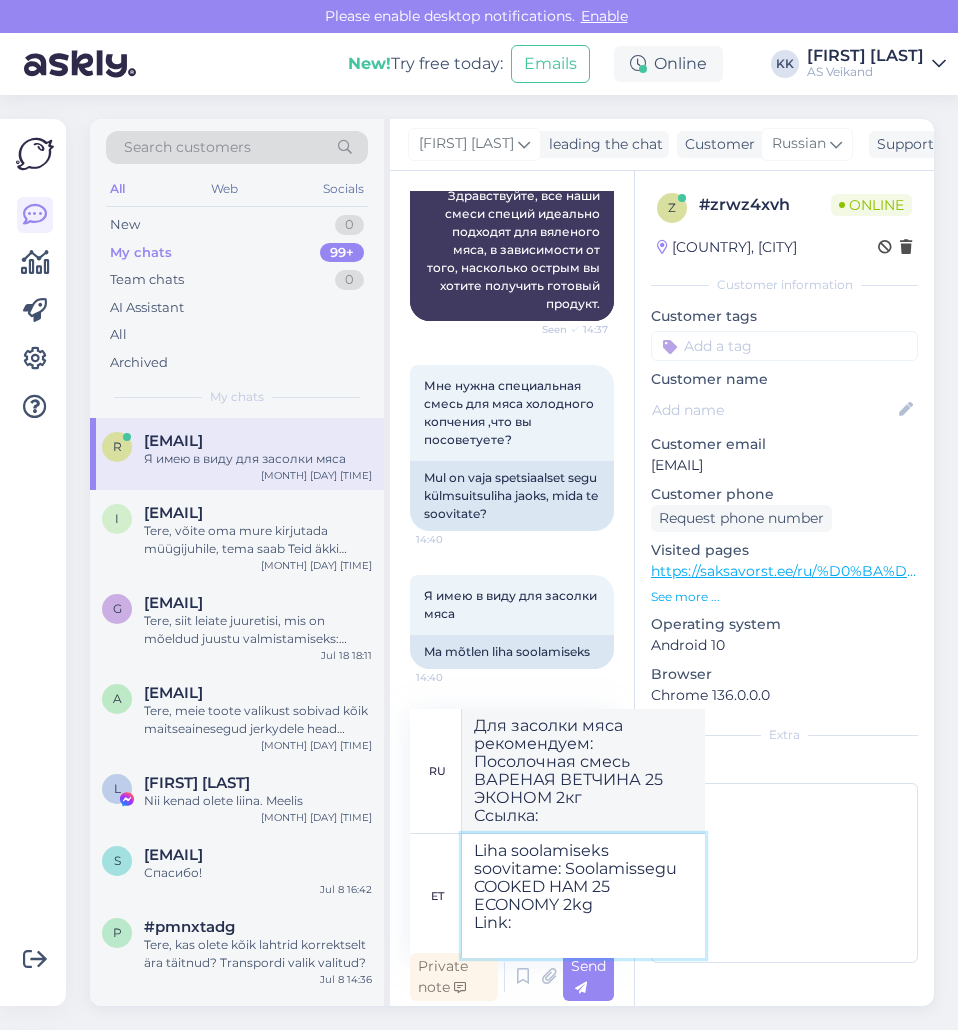 type on "Liha soolamiseks soovitame: Soolamissegu COOKED HAM 25 ECONOMY 2kg
Link: https://saksavorst.ee/toode/soolamissegu-cooked-ham-25-economy-2kg/" 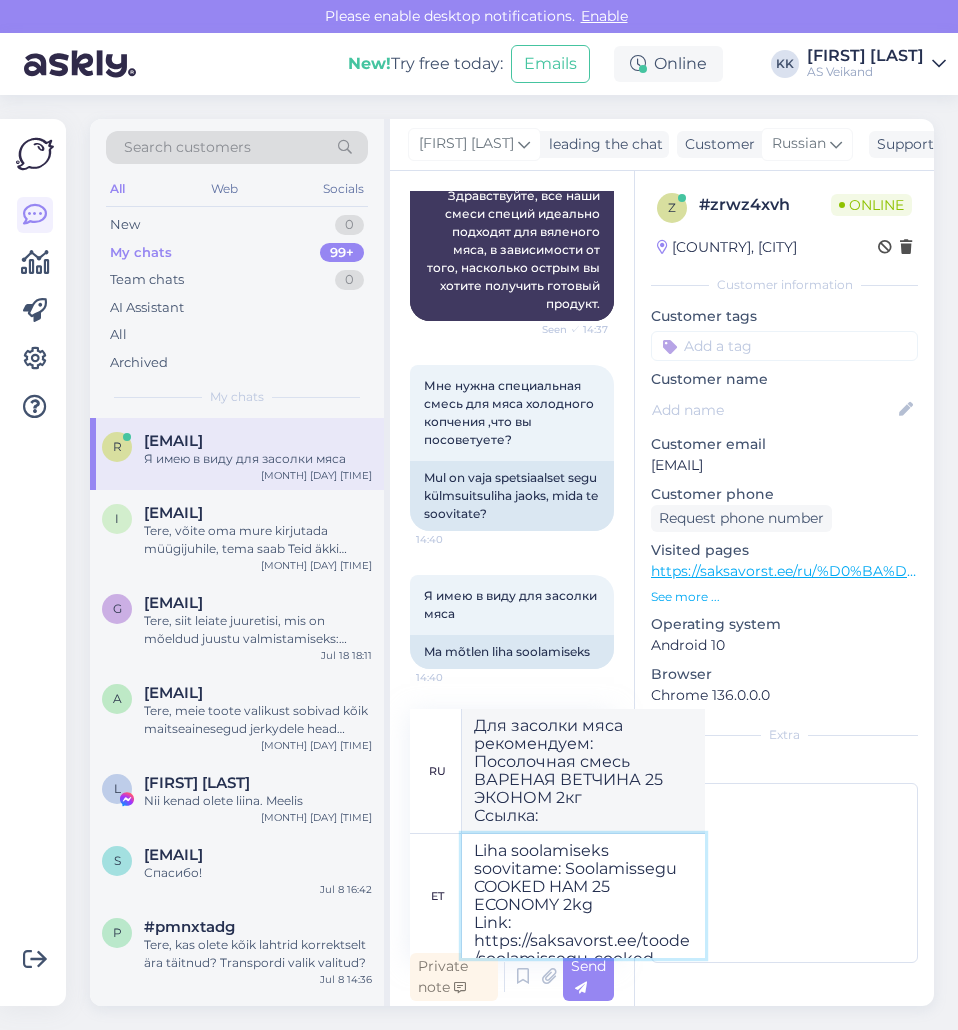 scroll, scrollTop: 8, scrollLeft: 0, axis: vertical 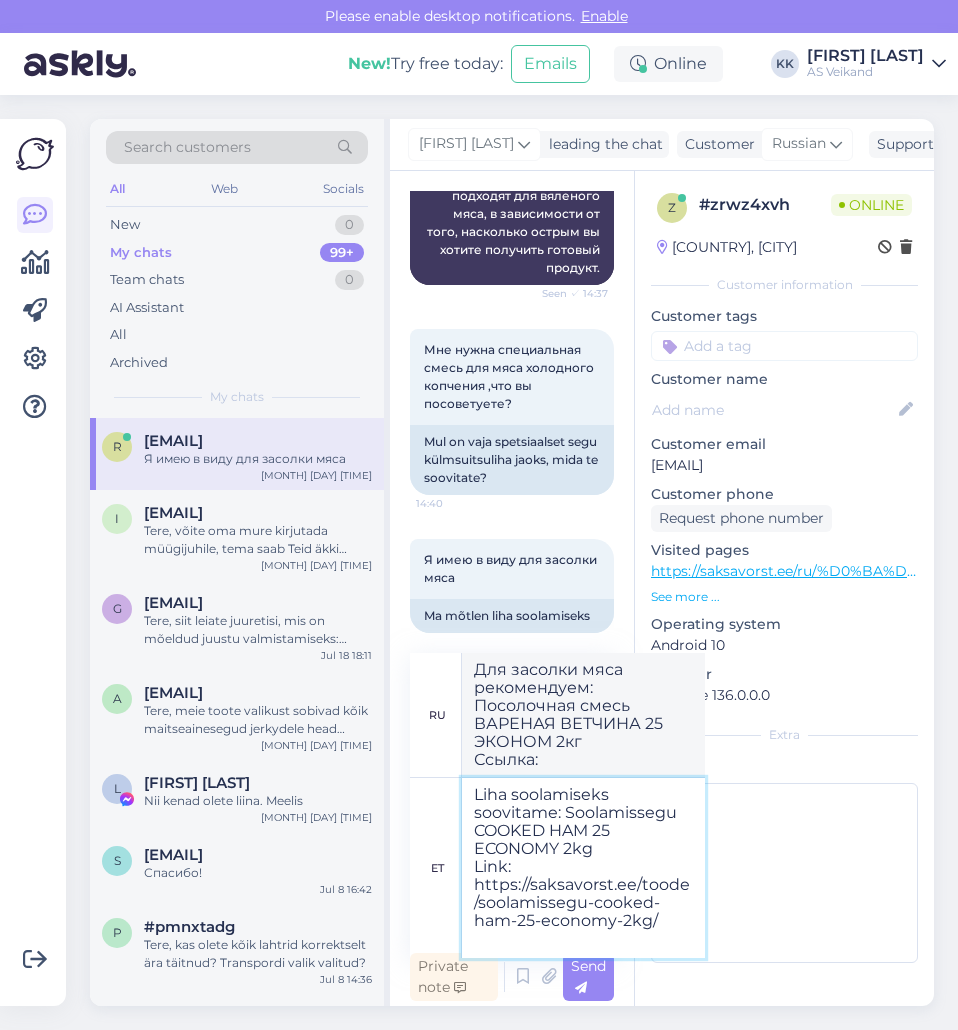 type on "Для засолки мяса рекомендуем: Посолочная смесь ВАРЕНАЯ ВЕТЧИНА 25 ЭКОНОМ 2кг
Ссылка: https://saksavorst.ee/toode/soolamissegu-cooked-ham-25-economy-2kg/" 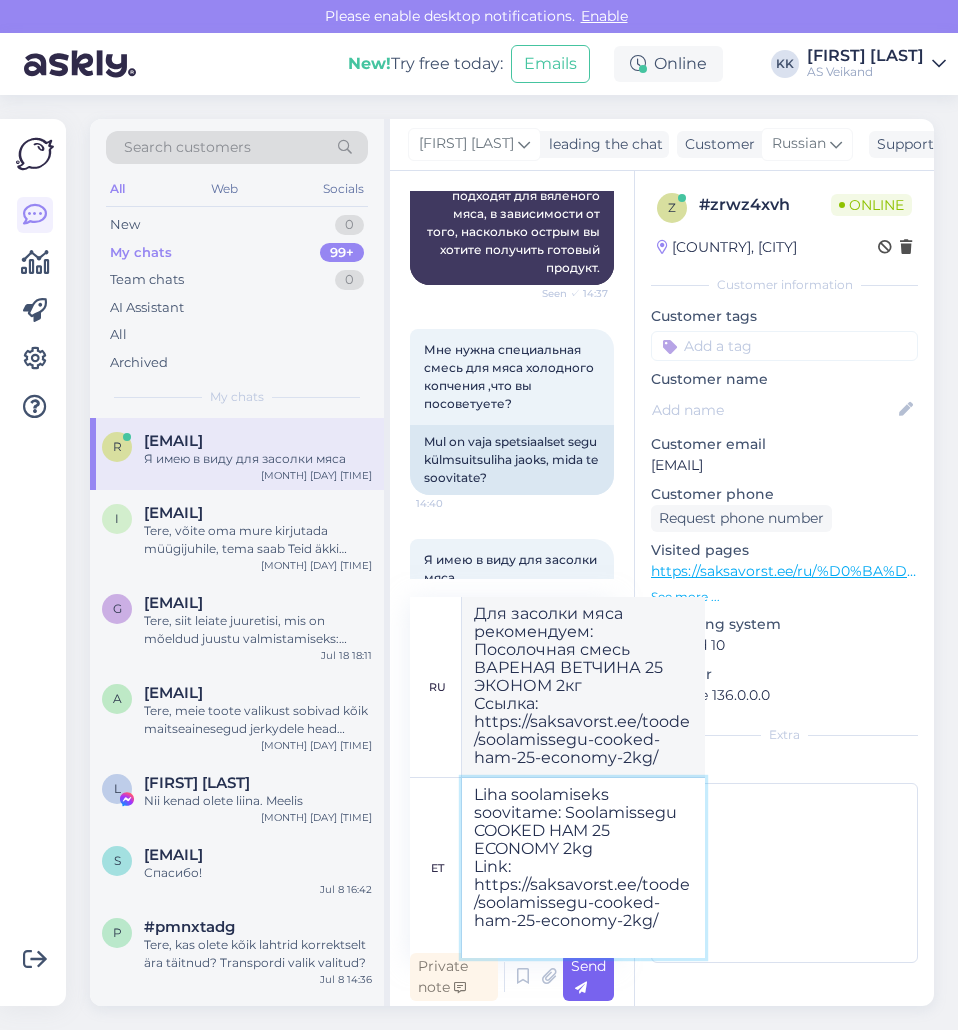type on "Liha soolamiseks soovitame: Soolamissegu COOKED HAM 25 ECONOMY 2kg
Link: https://saksavorst.ee/toode/soolamissegu-cooked-ham-25-economy-2kg/" 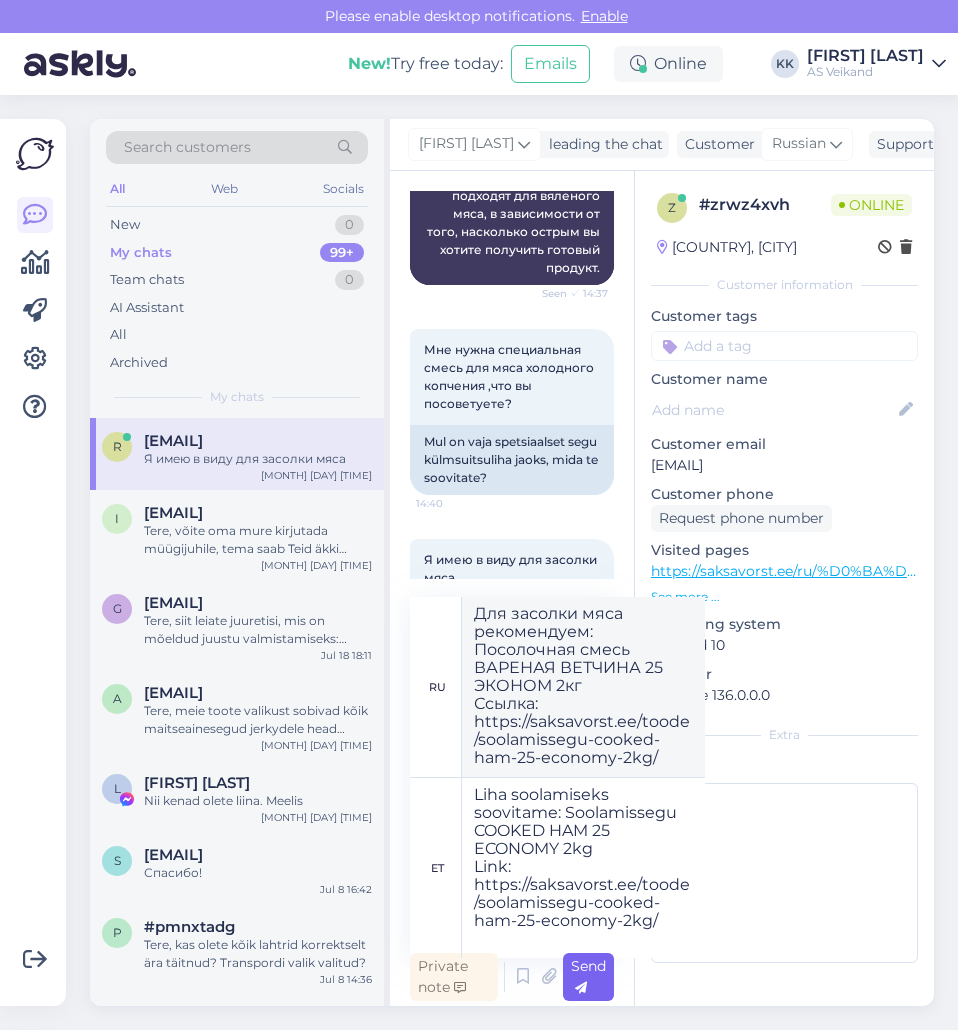 click at bounding box center (581, 988) 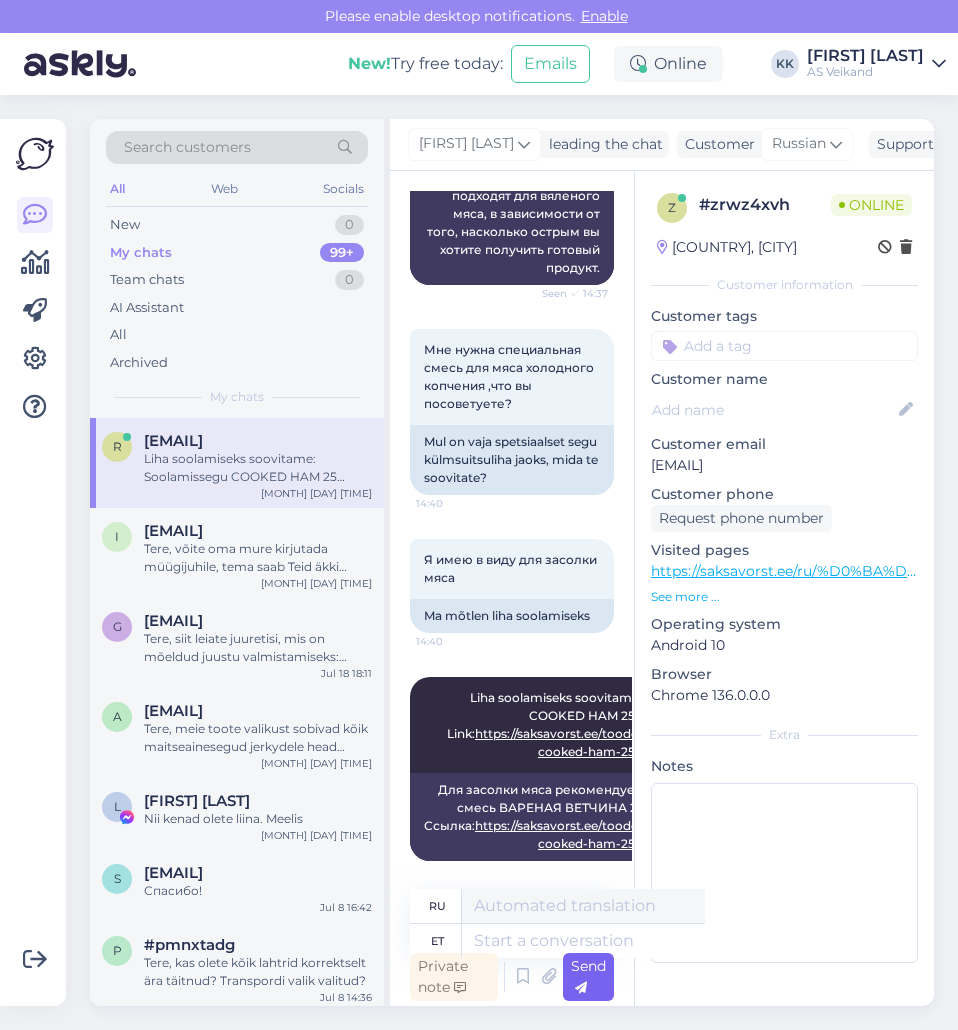 scroll, scrollTop: 3043, scrollLeft: 0, axis: vertical 